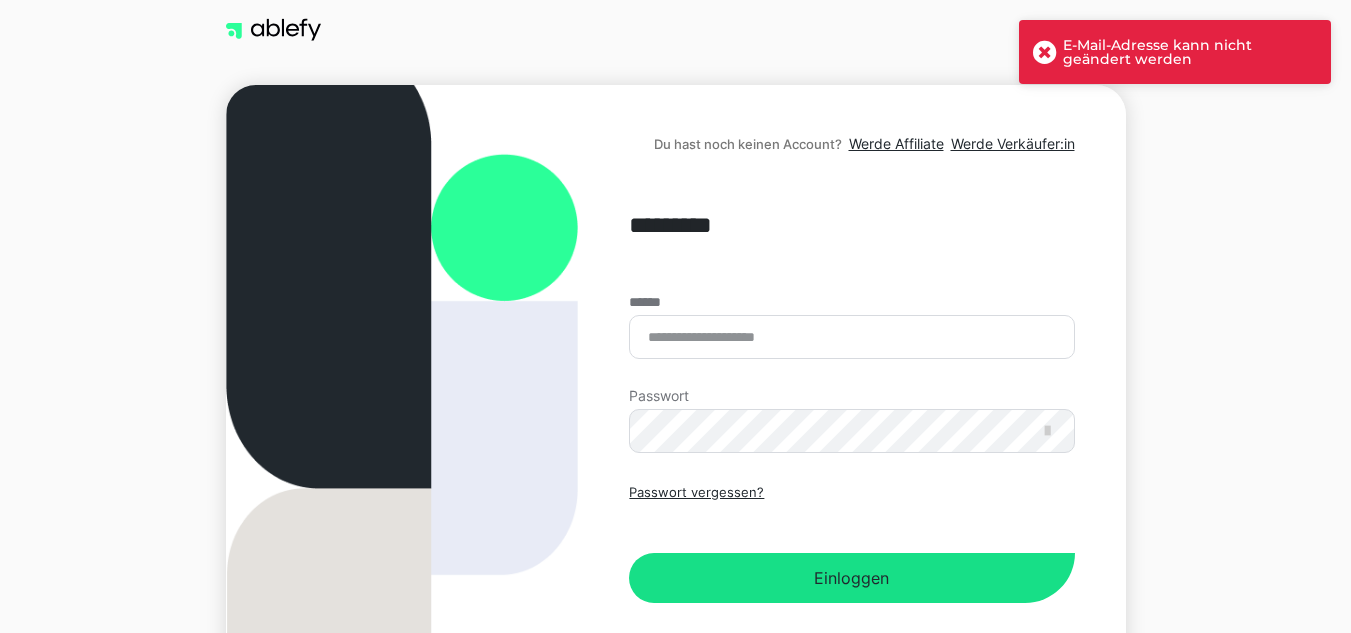 scroll, scrollTop: 0, scrollLeft: 0, axis: both 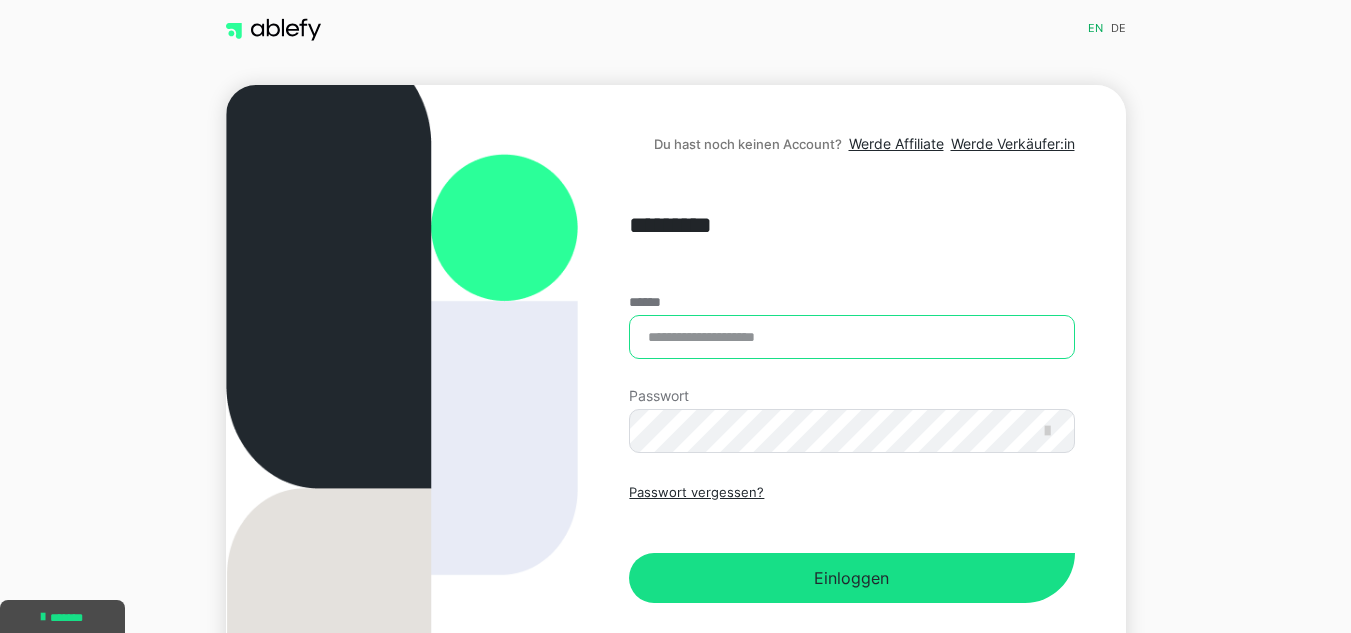click on "******" at bounding box center [851, 337] 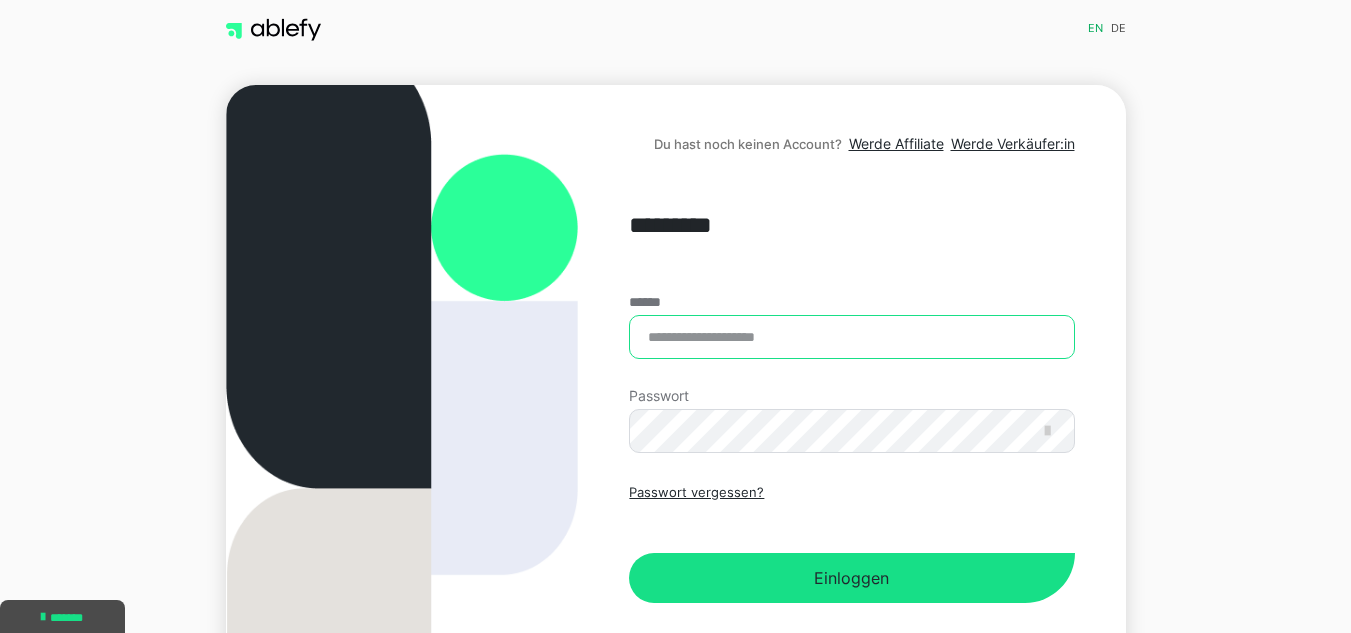 type on "**********" 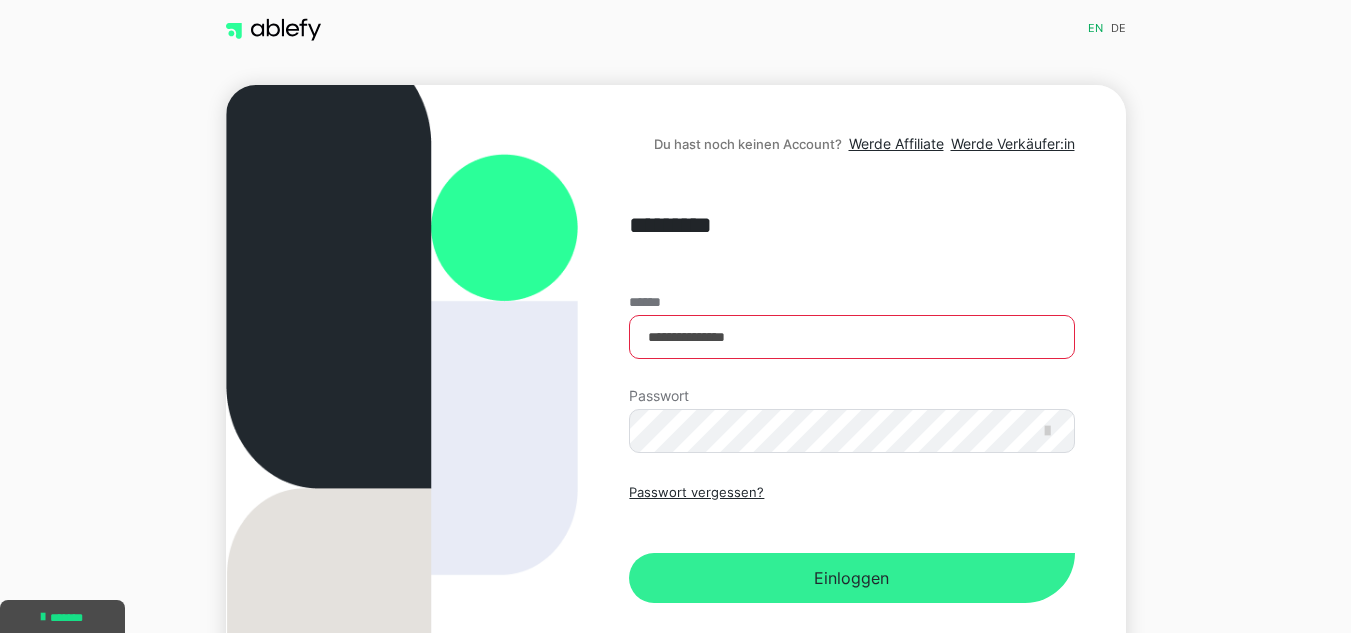 click on "Einloggen" at bounding box center (851, 578) 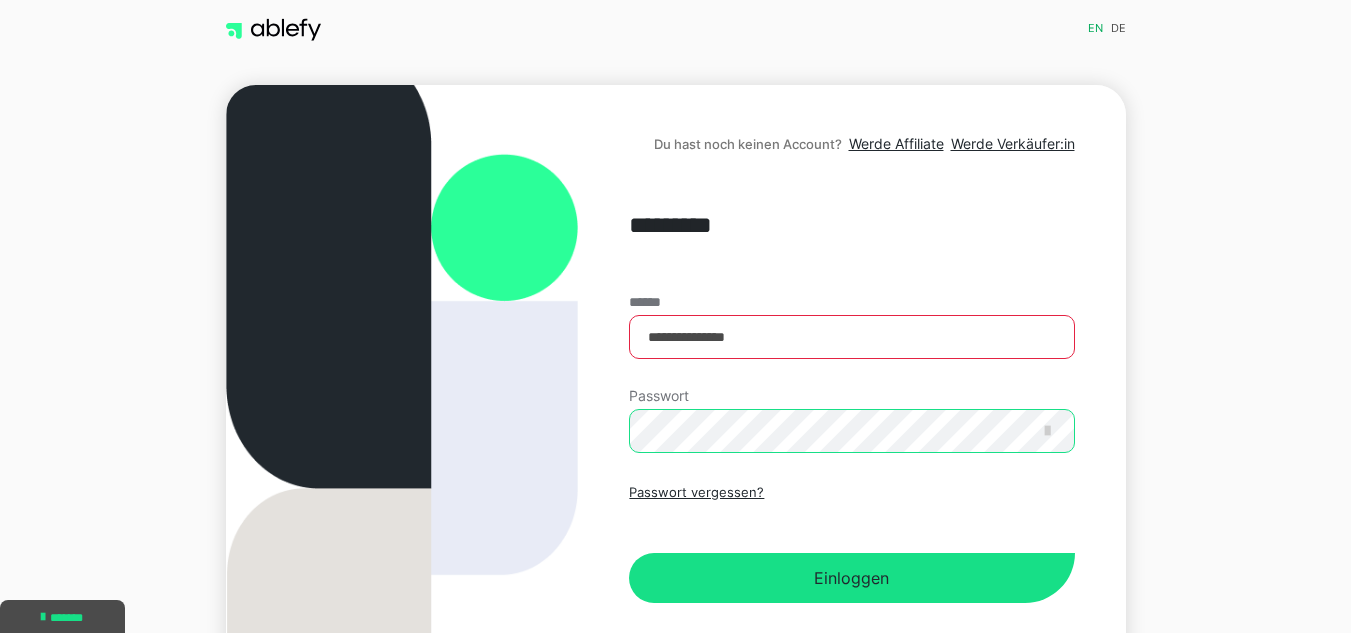 click on "Einloggen" at bounding box center (851, 578) 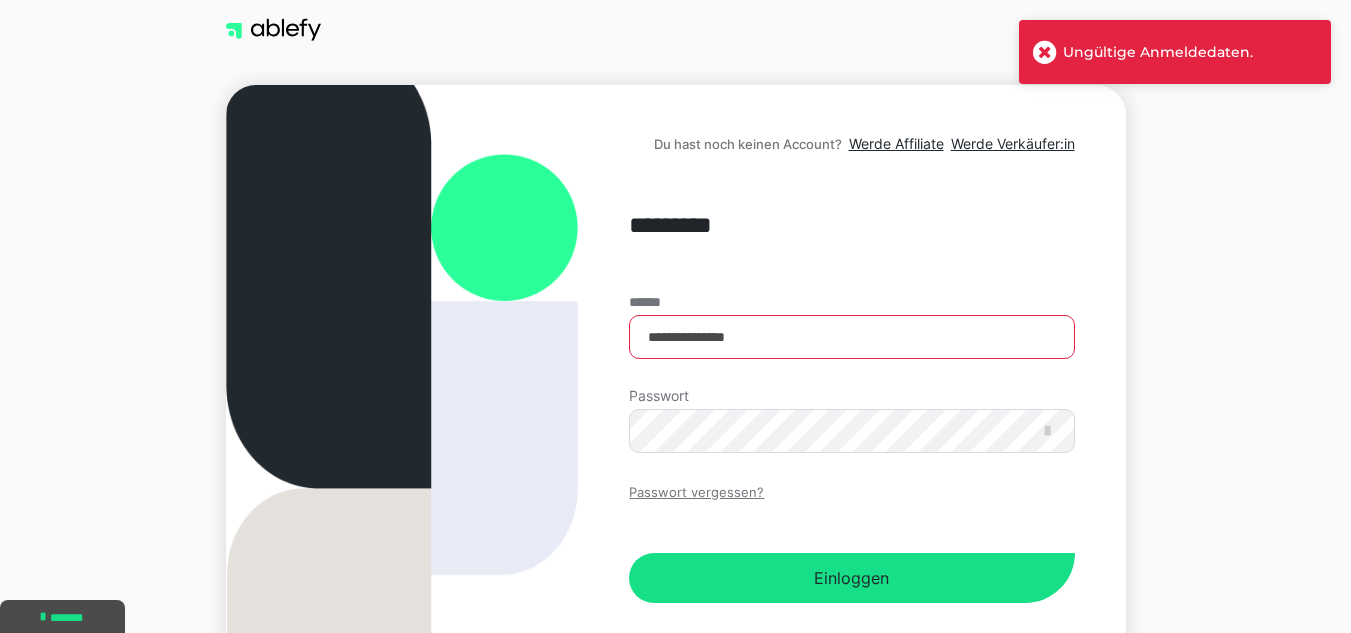 click on "Passwort vergessen?" at bounding box center (696, 493) 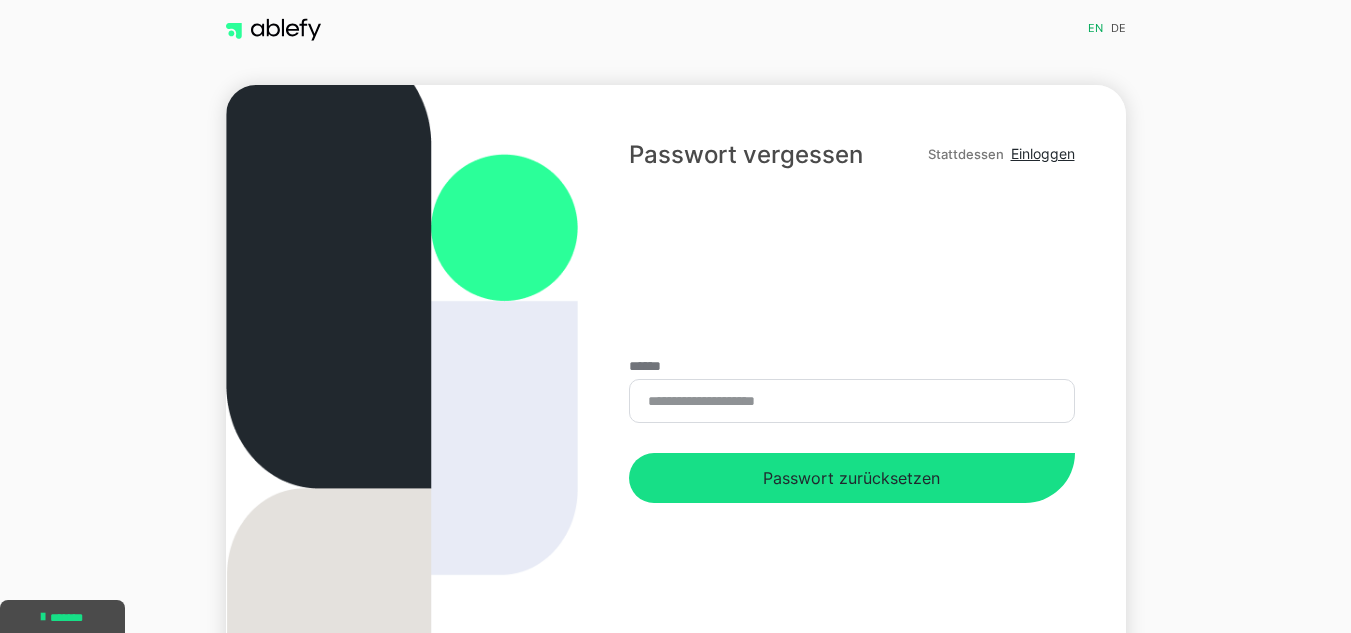 click on "Passwort vergessen Stattdessen Einloggen ****** Passwort zurücksetzen" at bounding box center (851, 386) 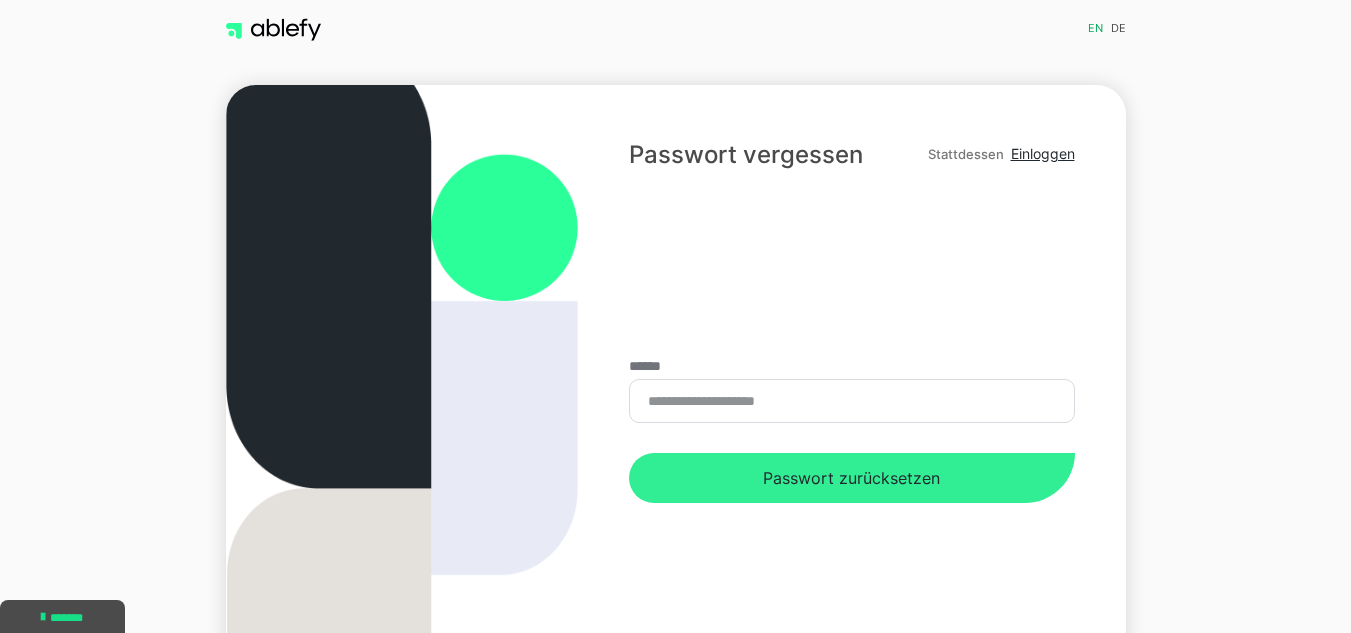 click on "Passwort zurücksetzen" at bounding box center [851, 478] 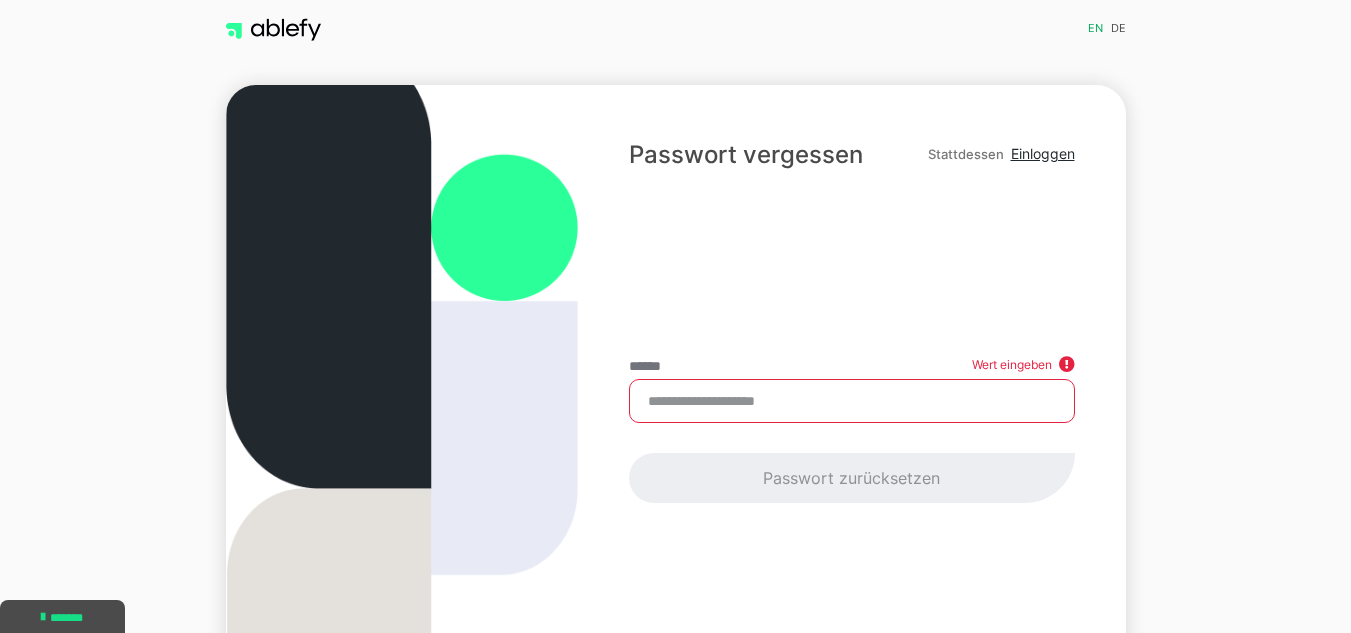 click on "******" at bounding box center [851, 401] 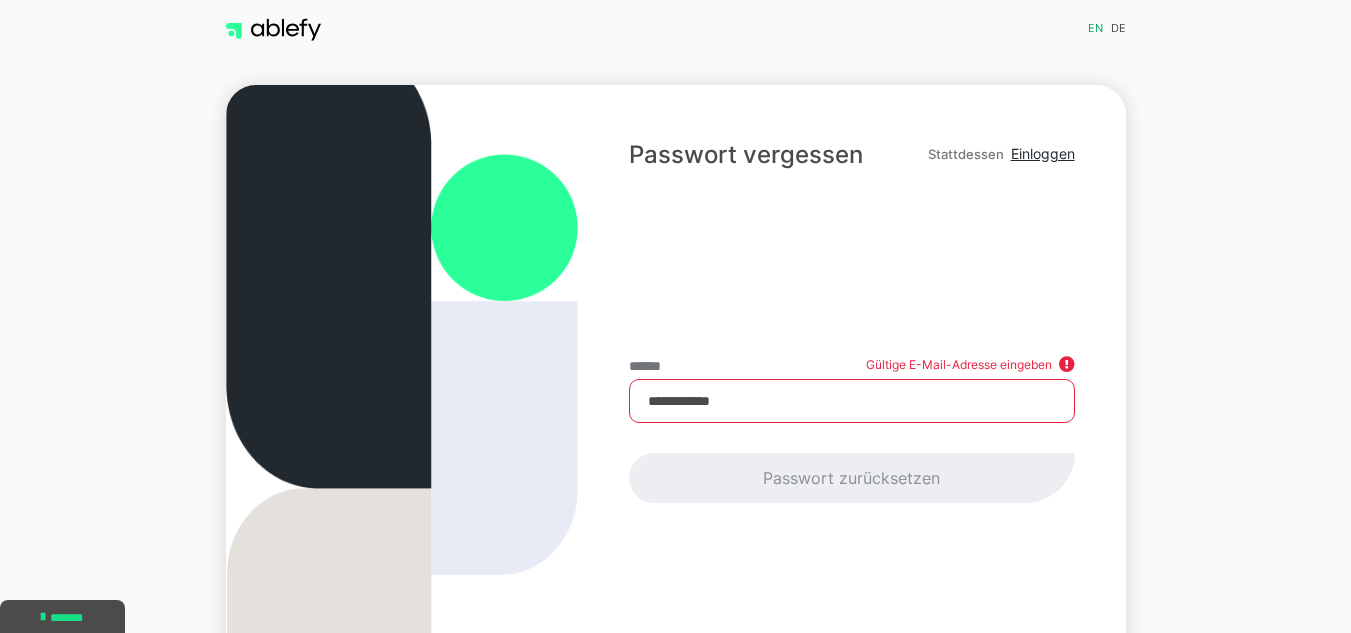 type on "**********" 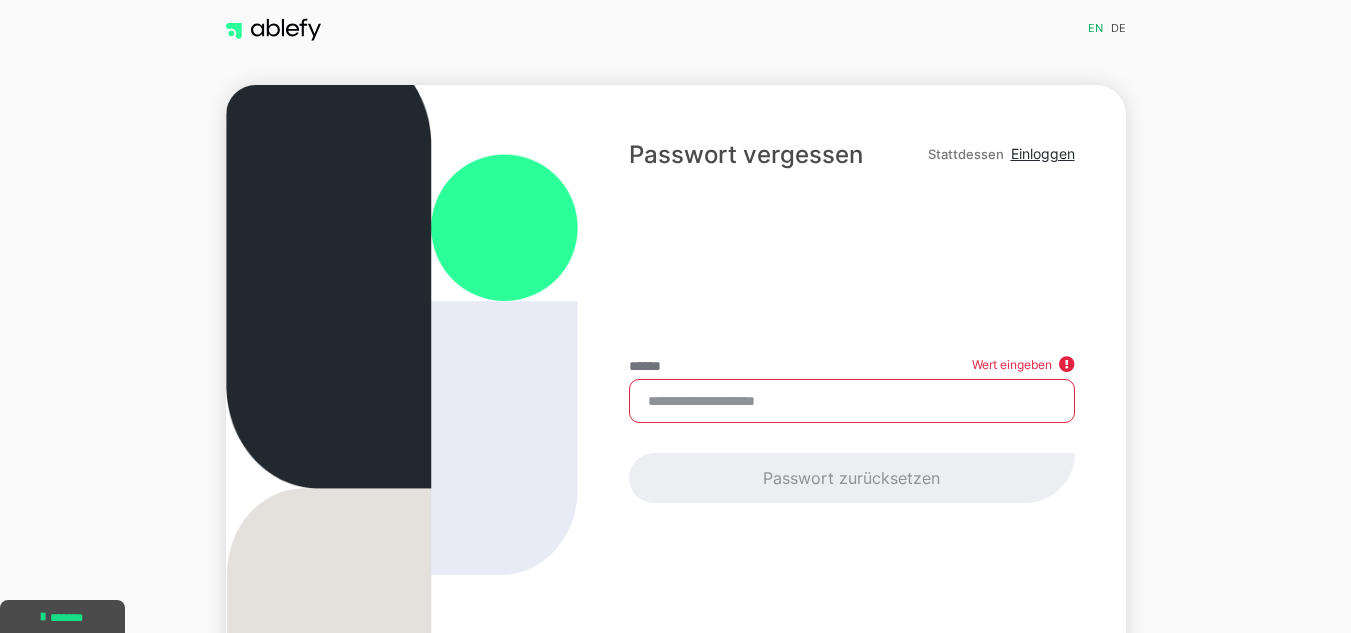 click on "******" at bounding box center [851, 401] 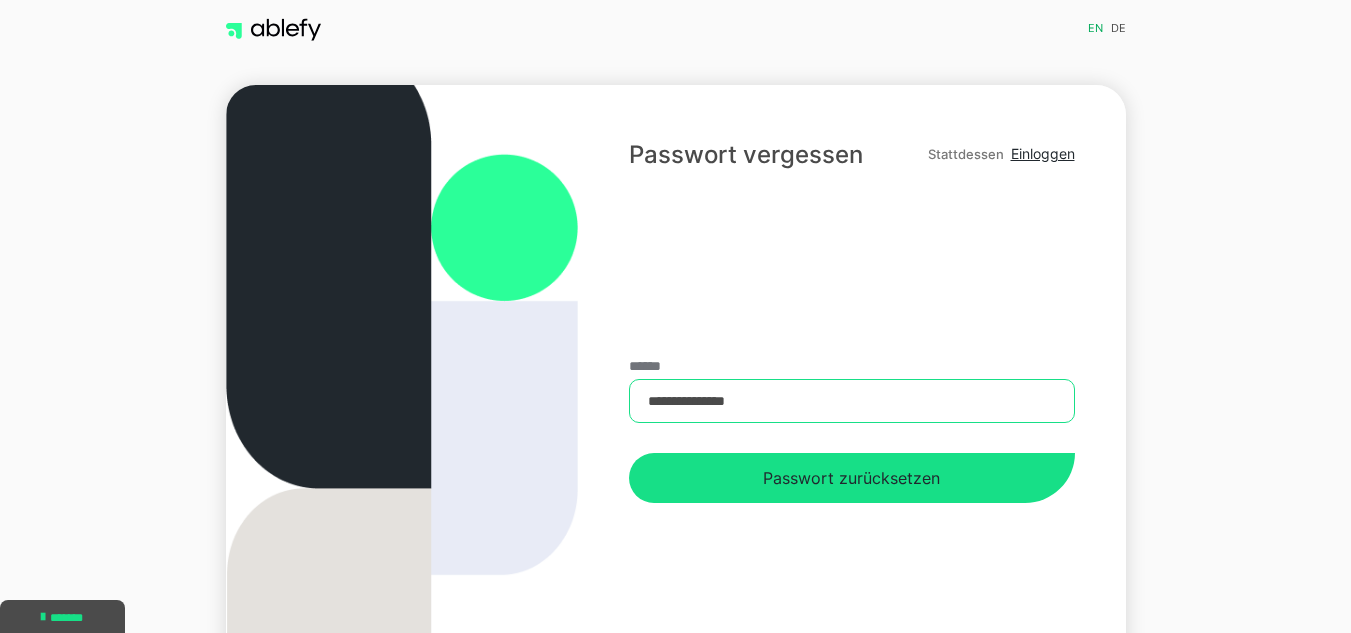 type on "**********" 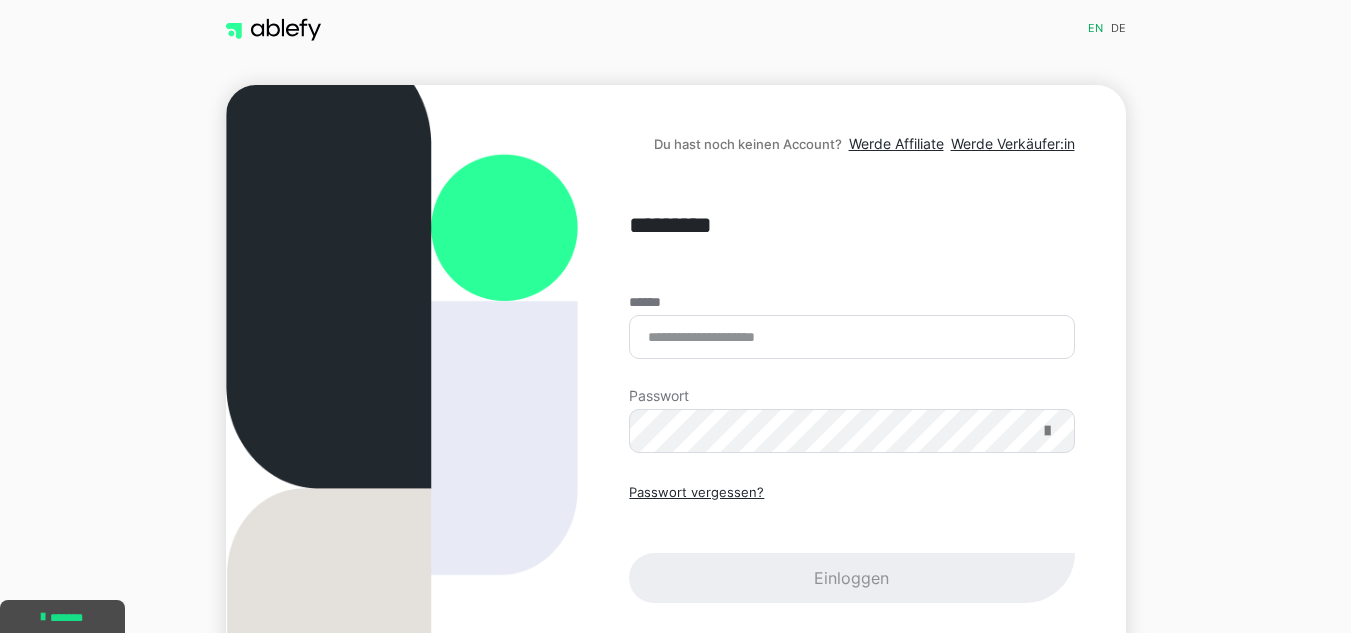 click at bounding box center (1047, 431) 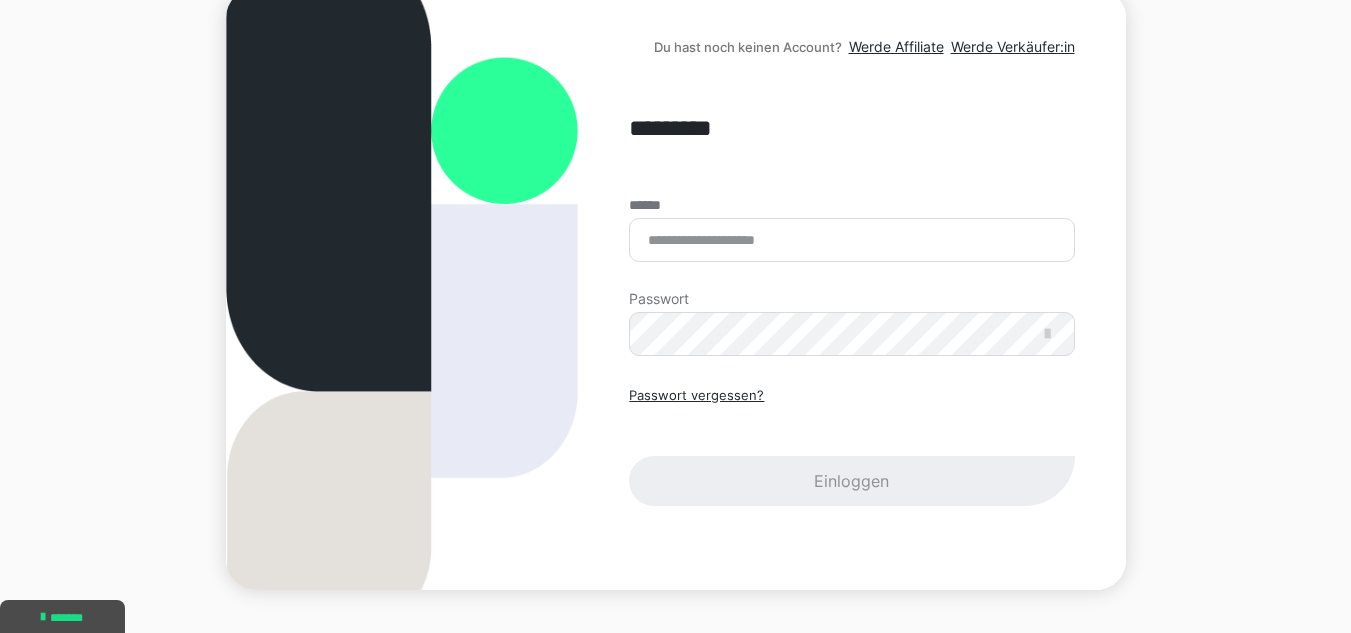 scroll, scrollTop: 142, scrollLeft: 0, axis: vertical 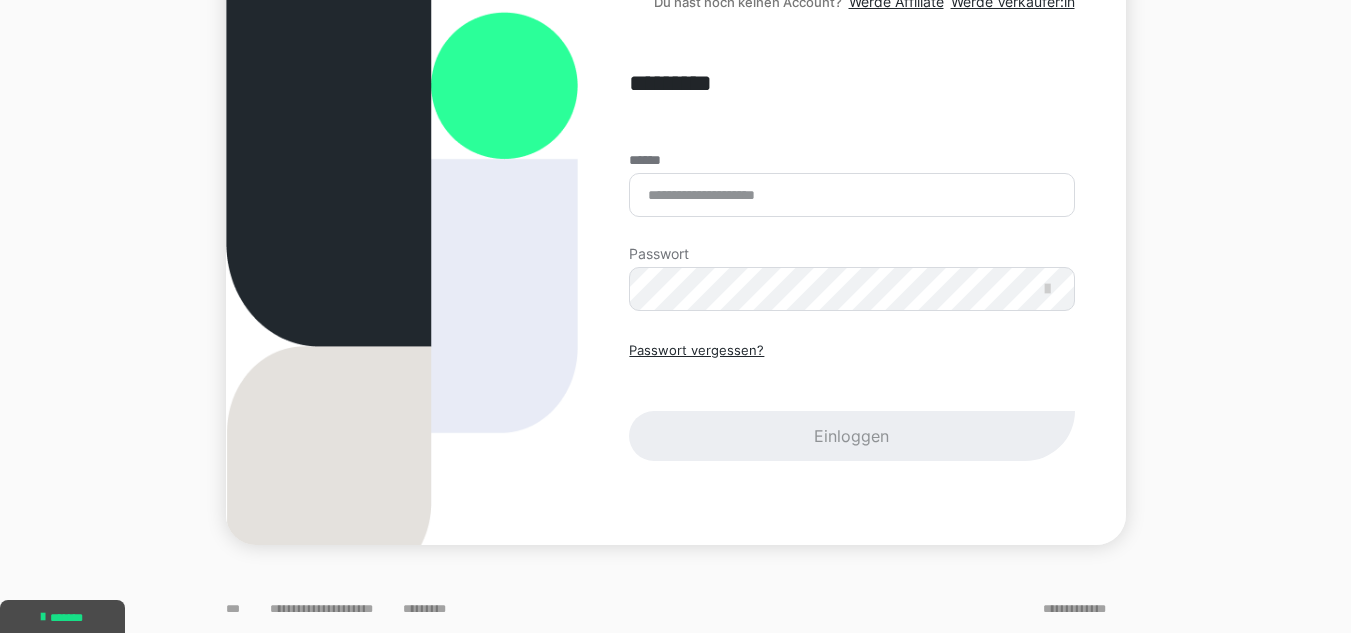 click on "Passwort vergessen? Einloggen" at bounding box center (851, 401) 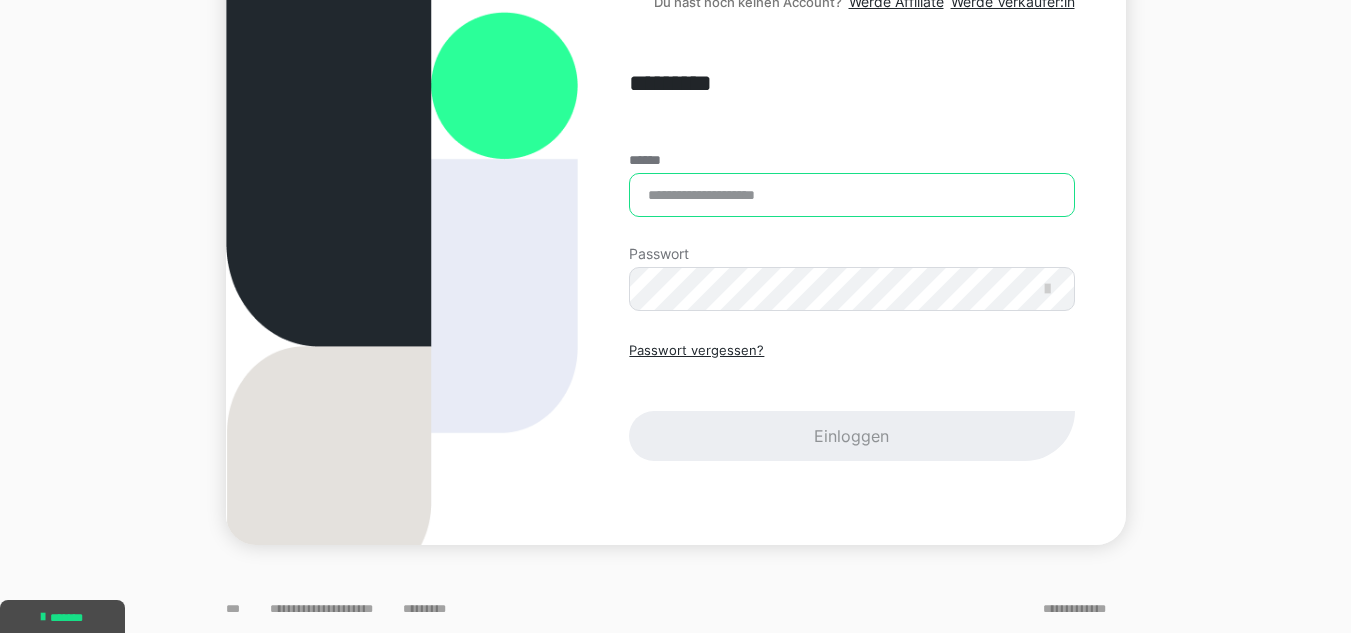 click on "******" at bounding box center (851, 195) 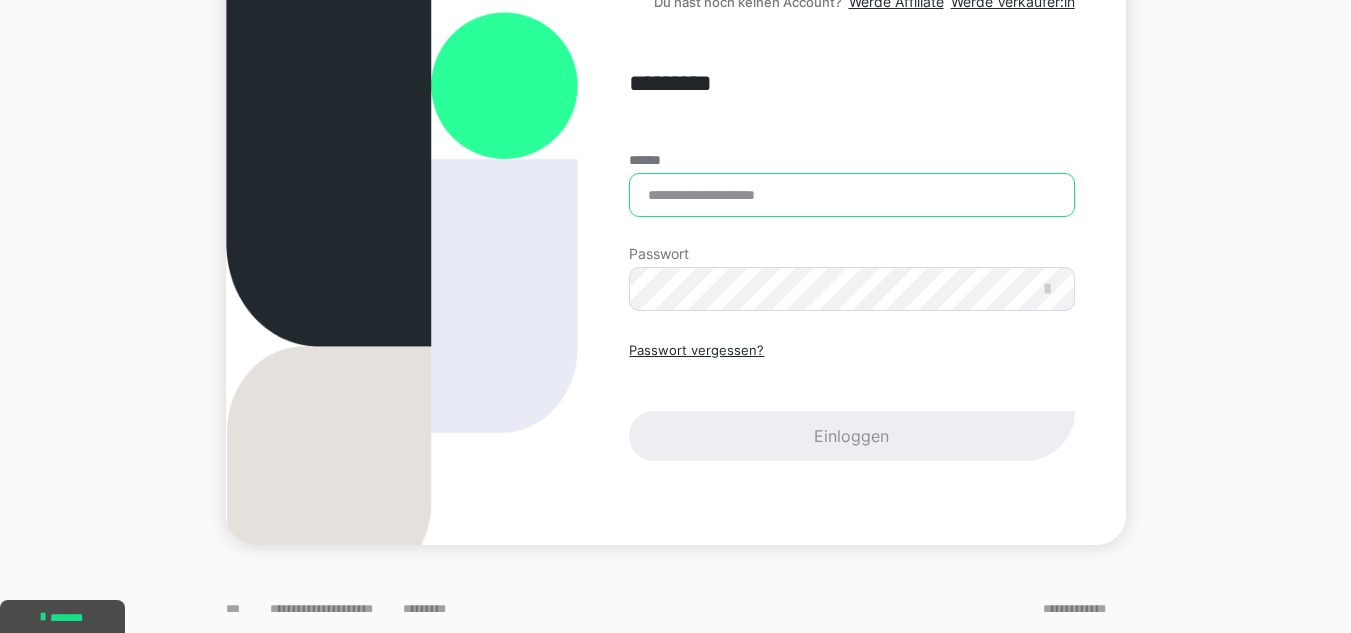 type on "**********" 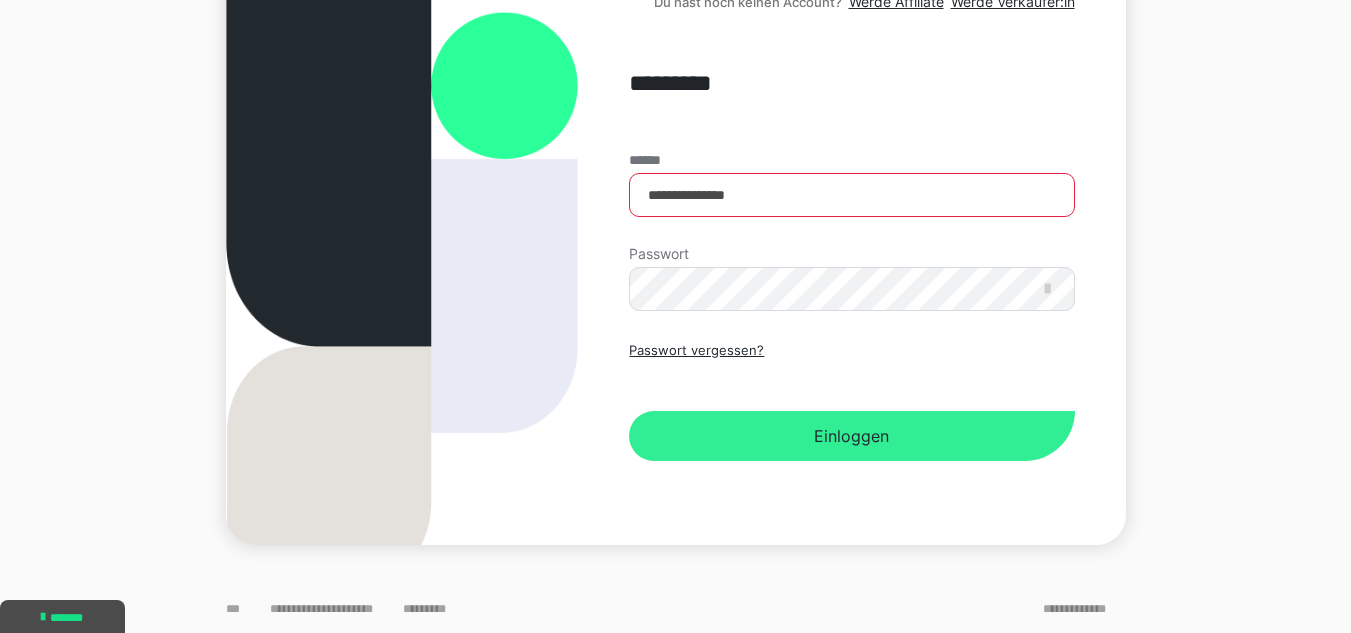 click on "Einloggen" at bounding box center [851, 436] 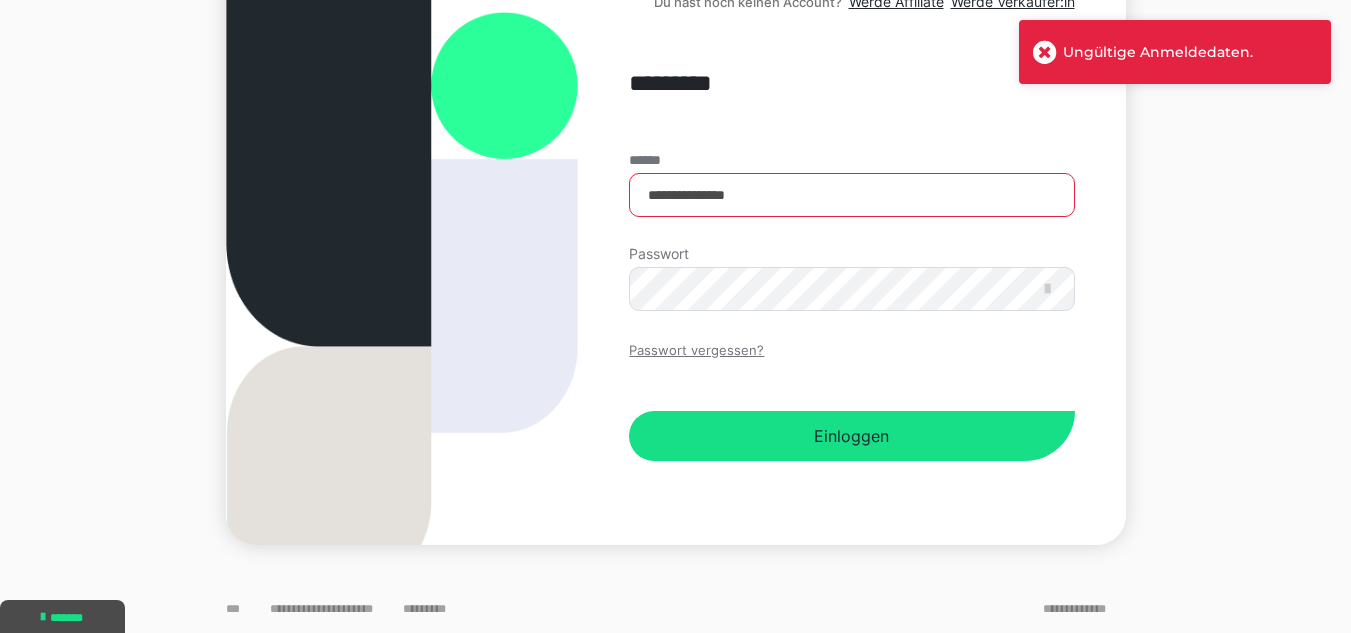 click on "Passwort vergessen?" at bounding box center [696, 351] 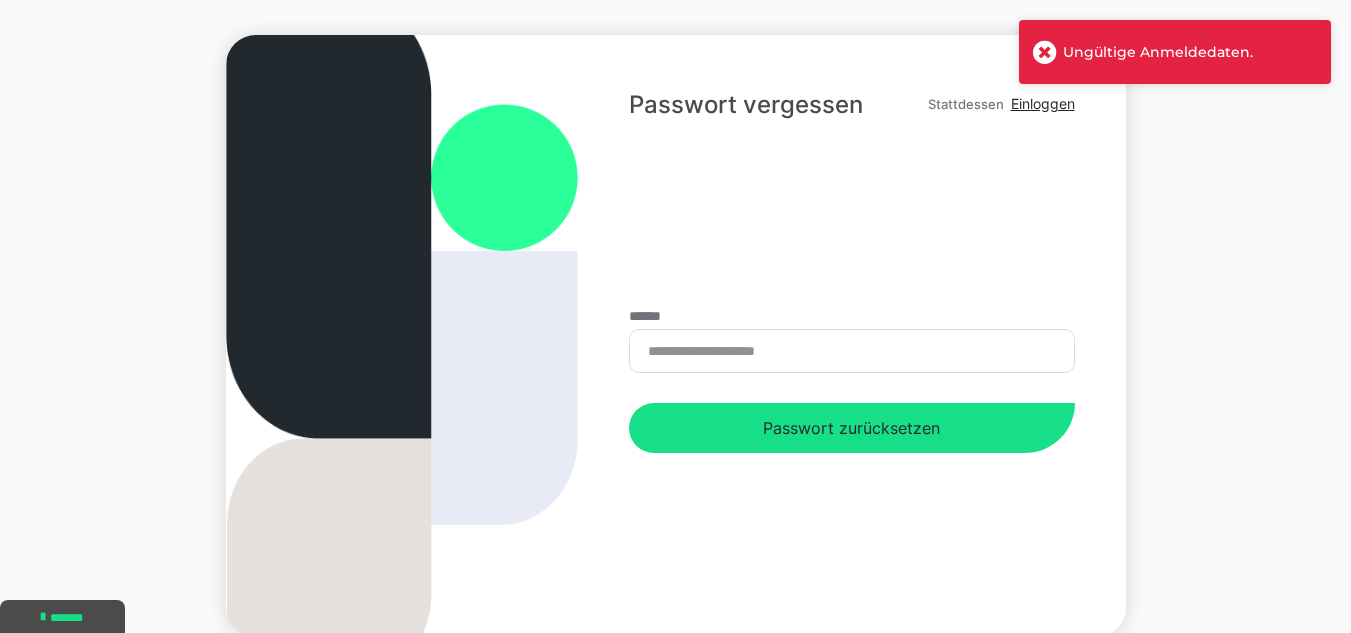 scroll, scrollTop: 0, scrollLeft: 0, axis: both 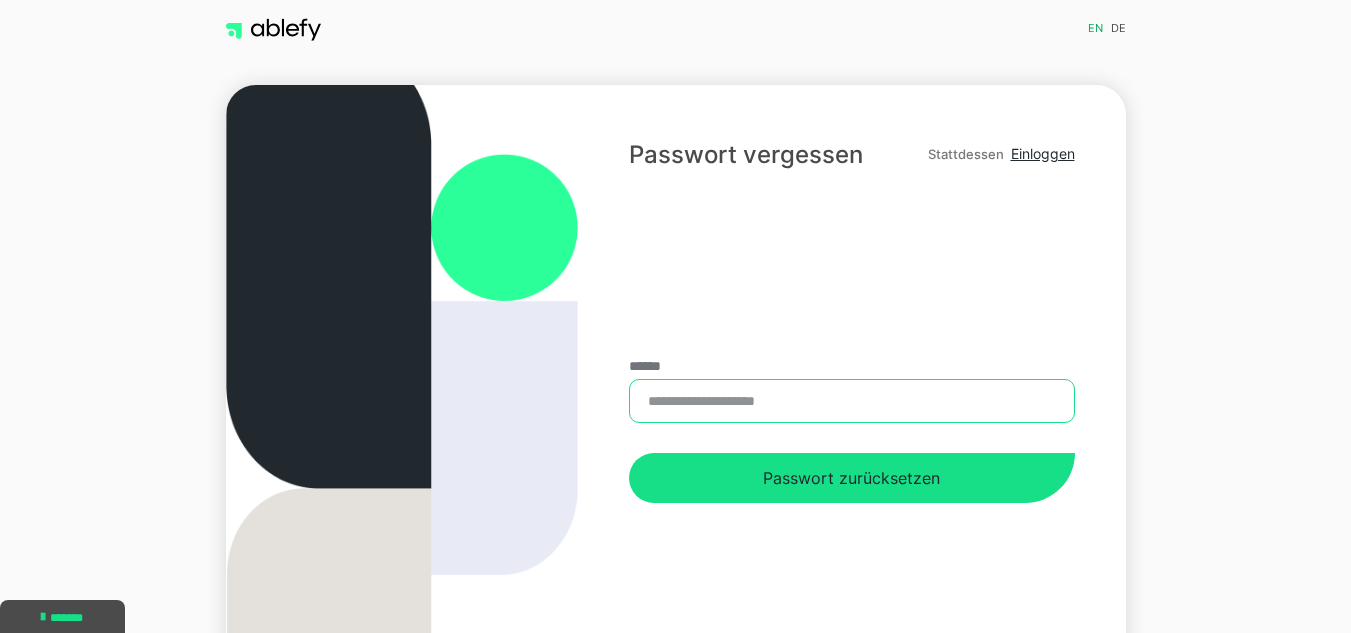 click on "******" at bounding box center [851, 401] 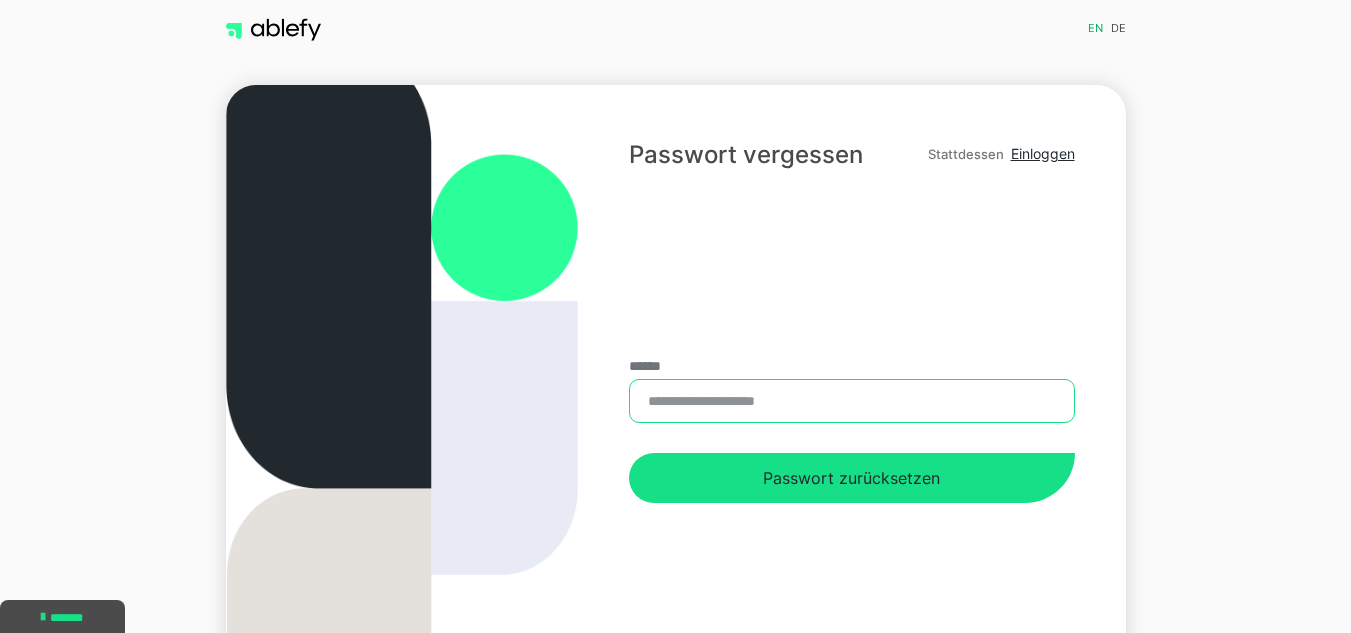 click on "******" at bounding box center [851, 401] 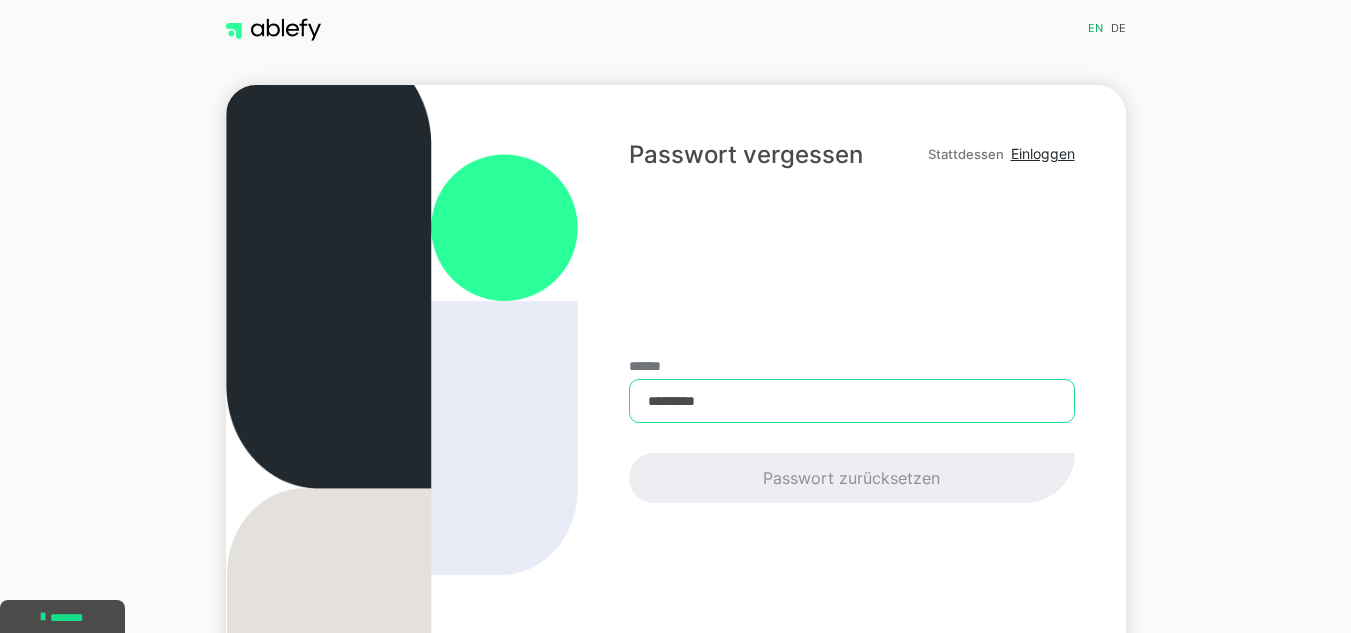 type on "********" 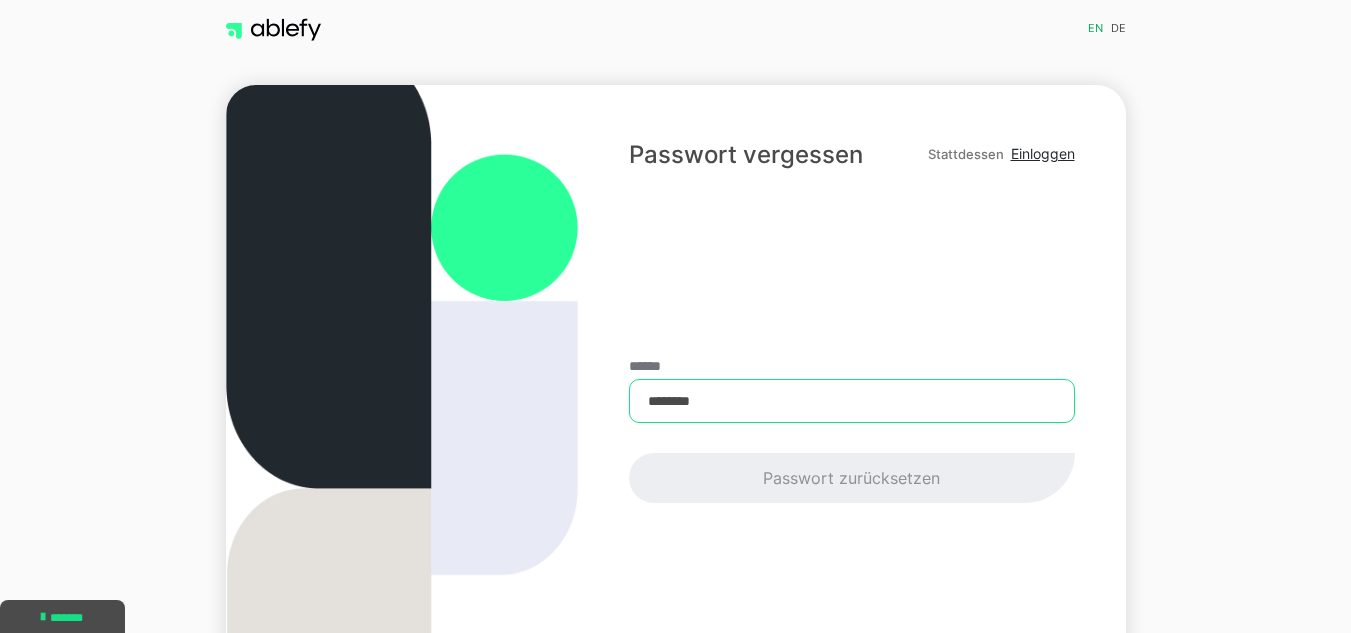 click on "********" at bounding box center [851, 401] 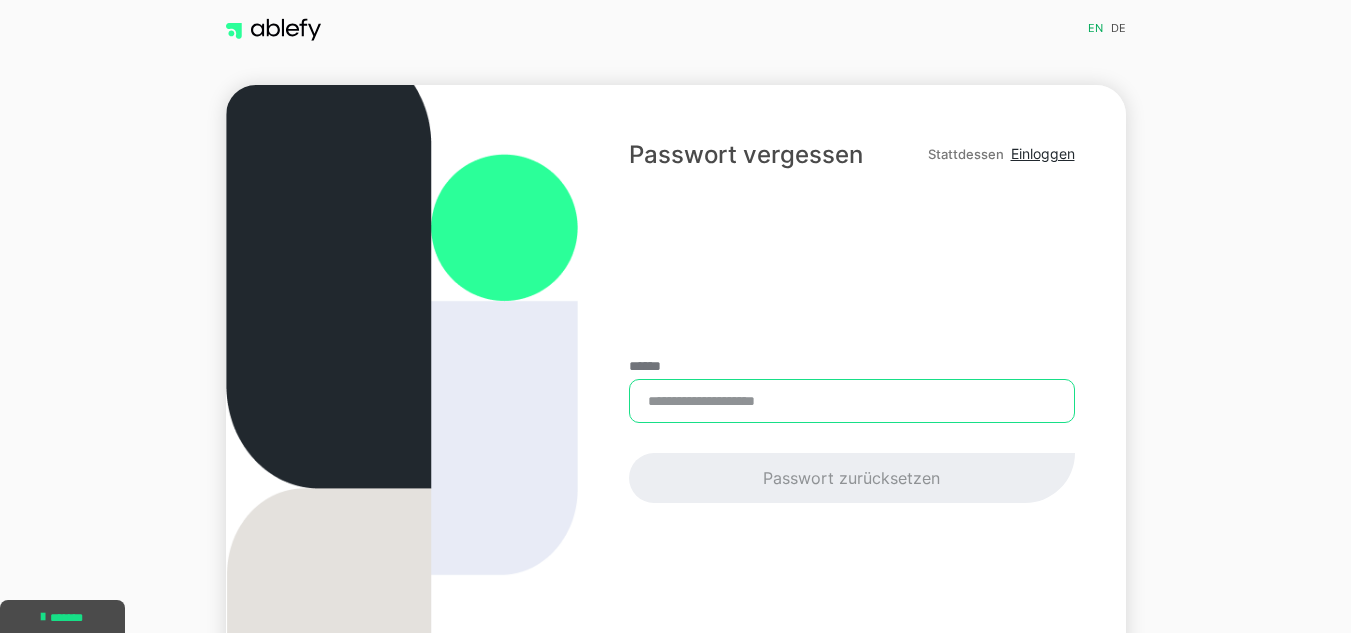 click on "******" at bounding box center [851, 401] 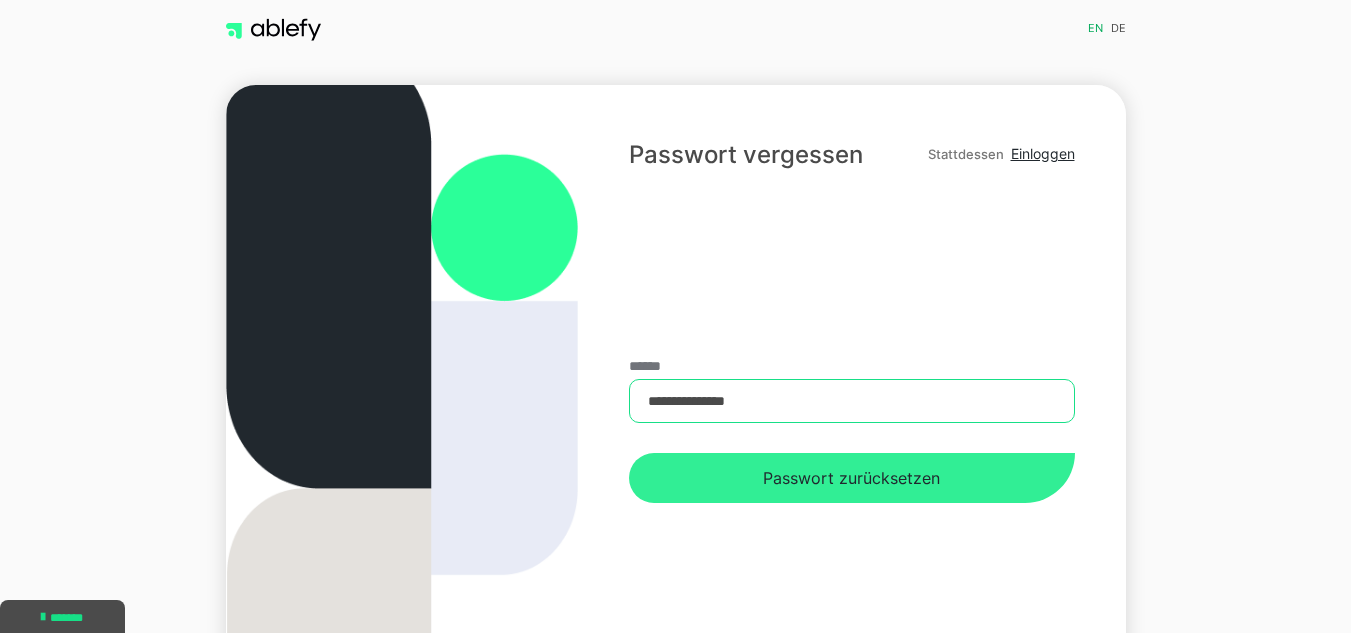 type on "**********" 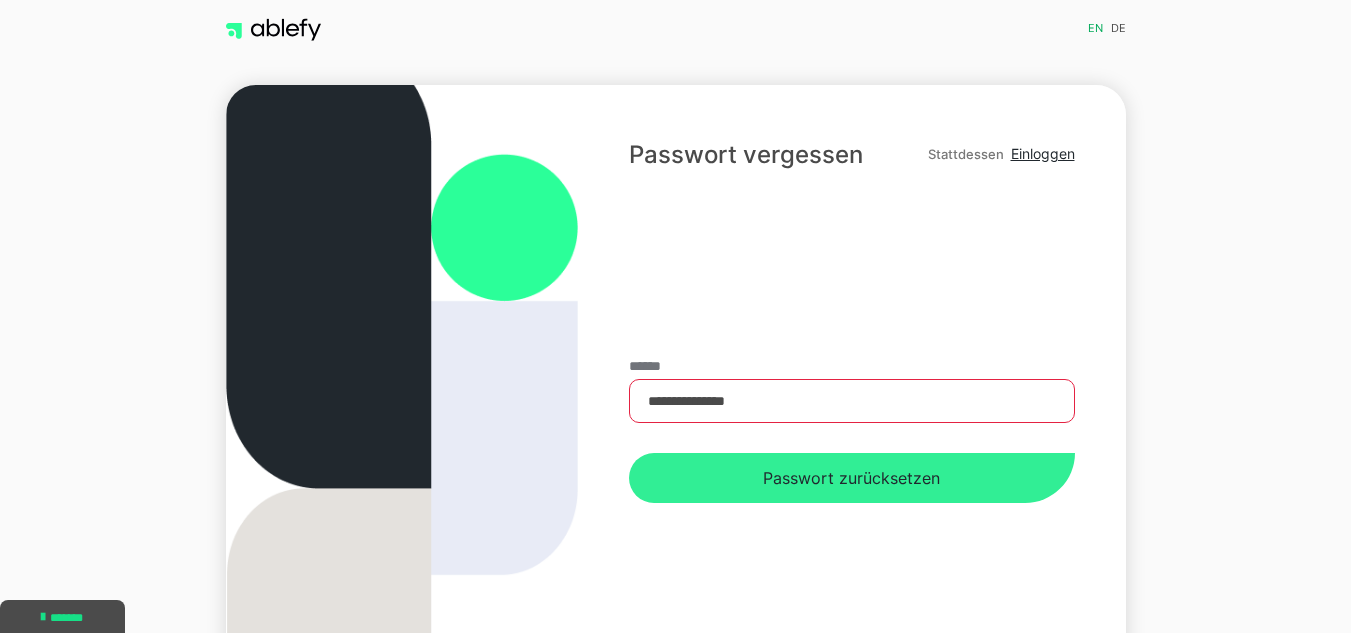 click on "Passwort zurücksetzen" at bounding box center [851, 478] 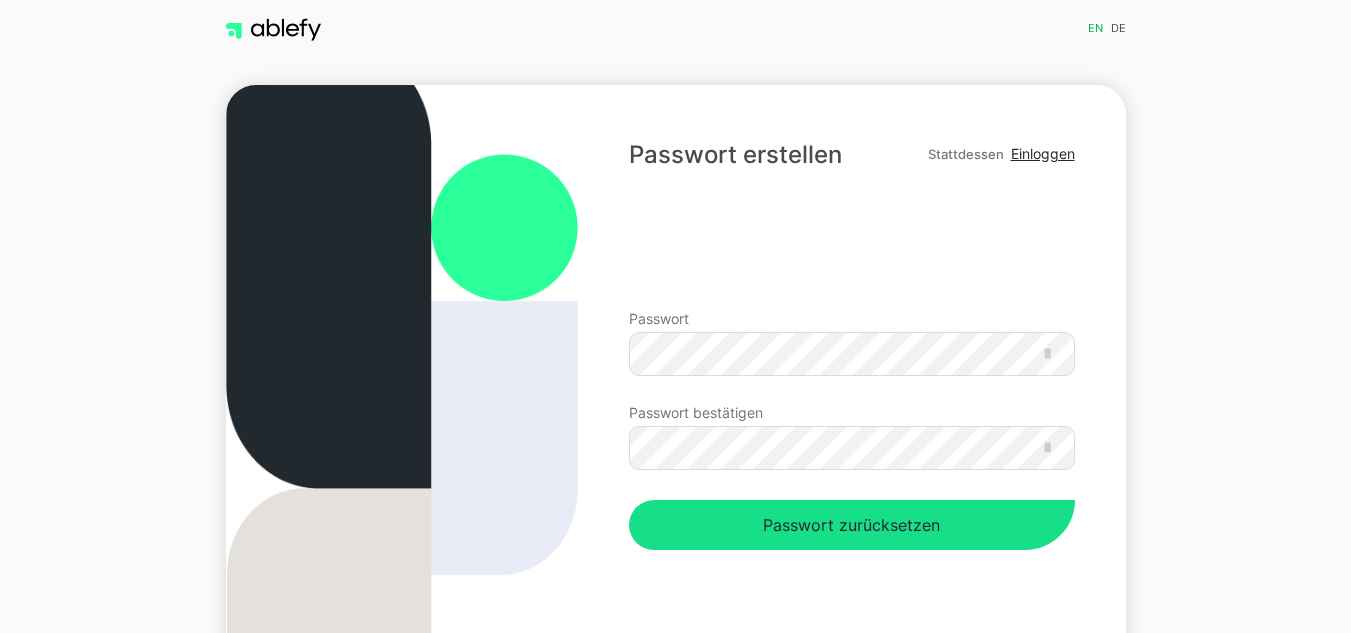 scroll, scrollTop: 0, scrollLeft: 0, axis: both 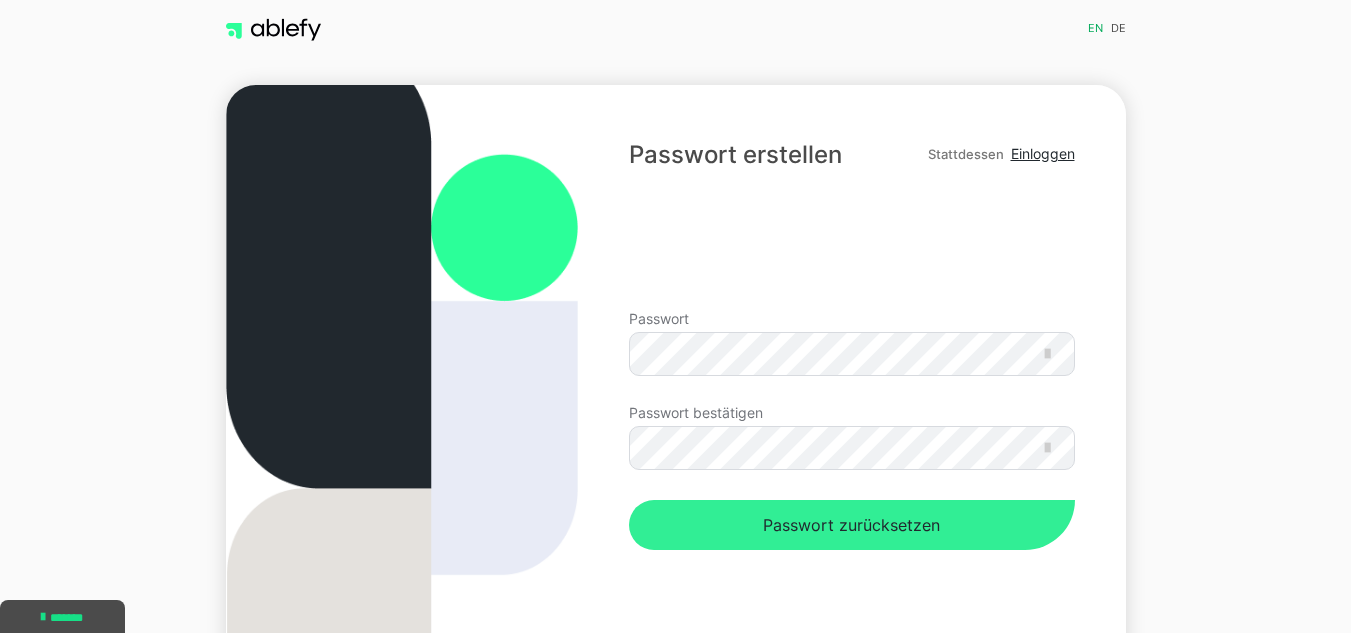 click on "Passwort zurücksetzen" at bounding box center [851, 525] 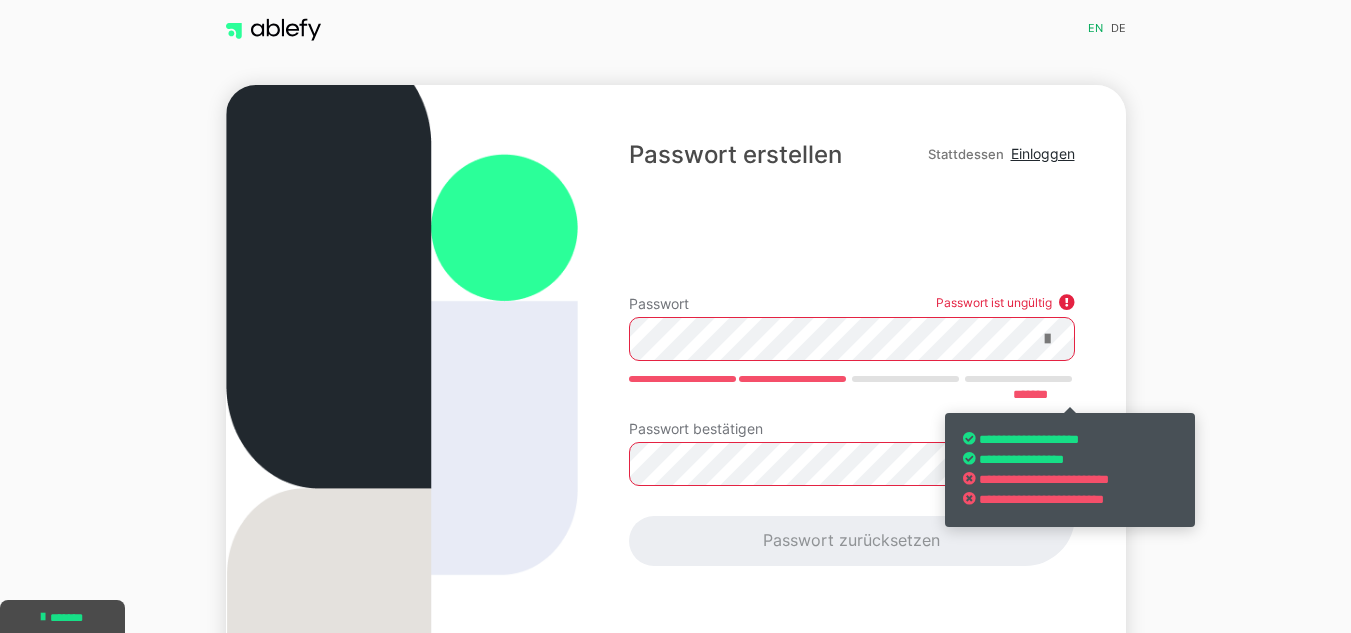 click at bounding box center (1047, 339) 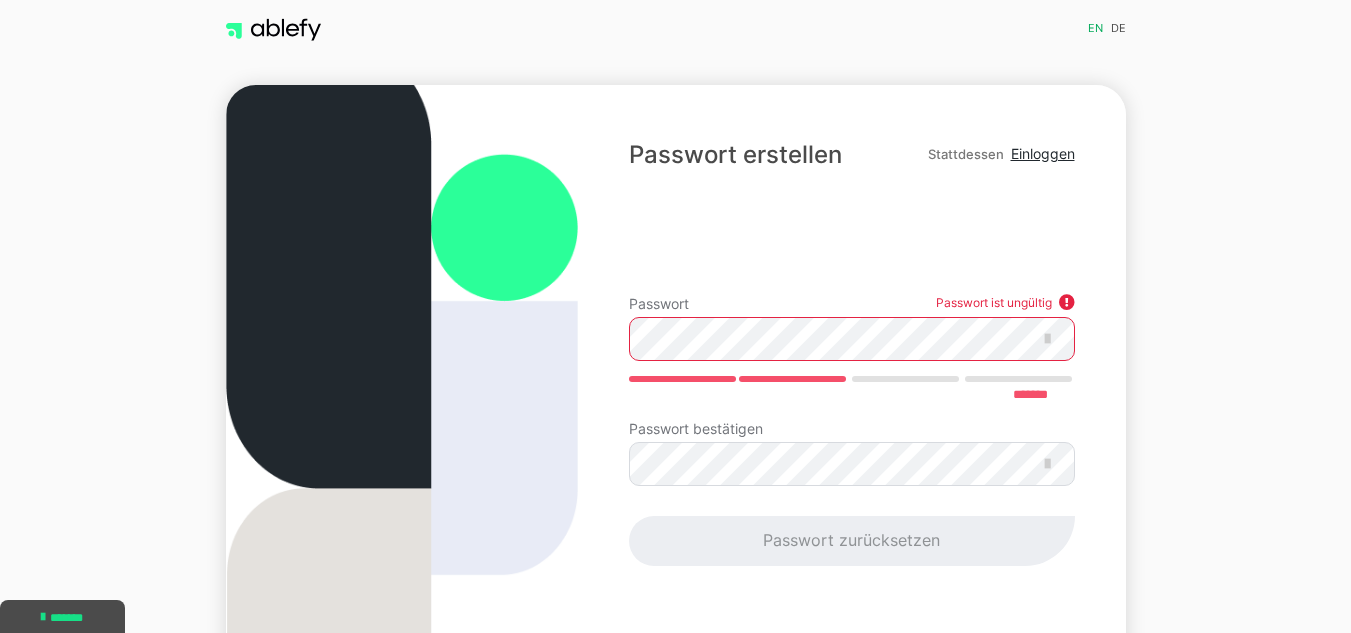 click on "Passwort zurücksetzen" at bounding box center (851, 541) 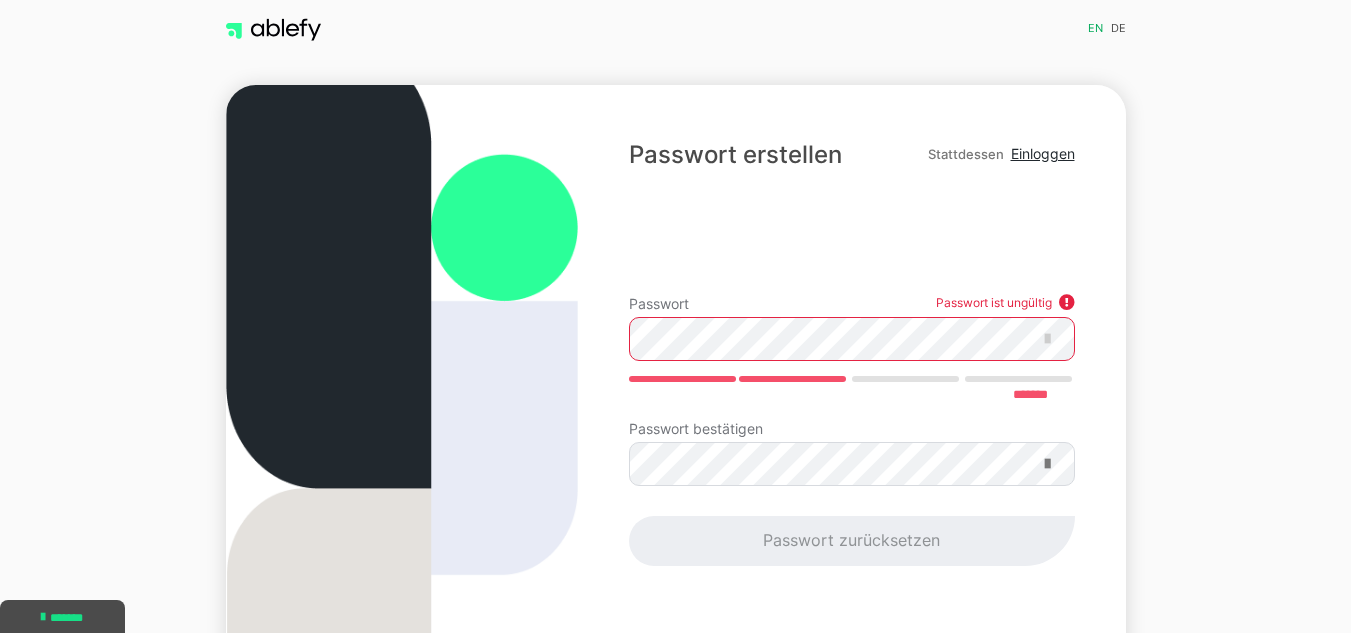 click at bounding box center [1047, 464] 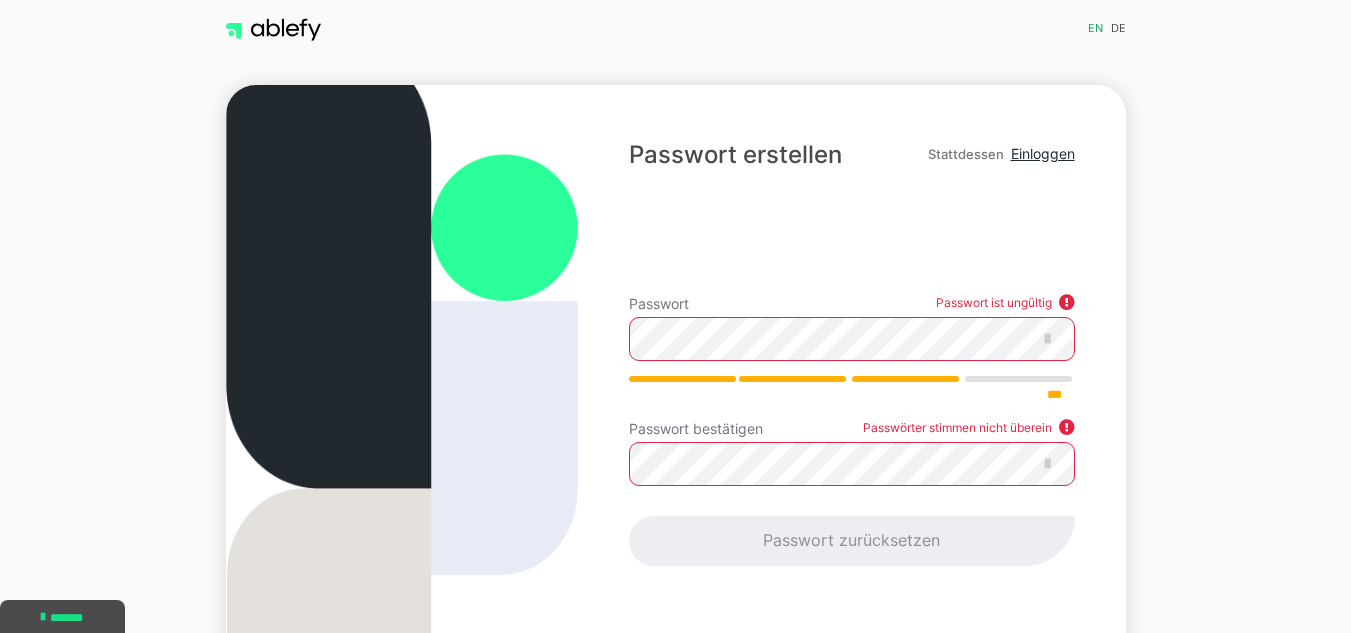 click on "Passwort Passwort ist ungültig ***" at bounding box center (851, 359) 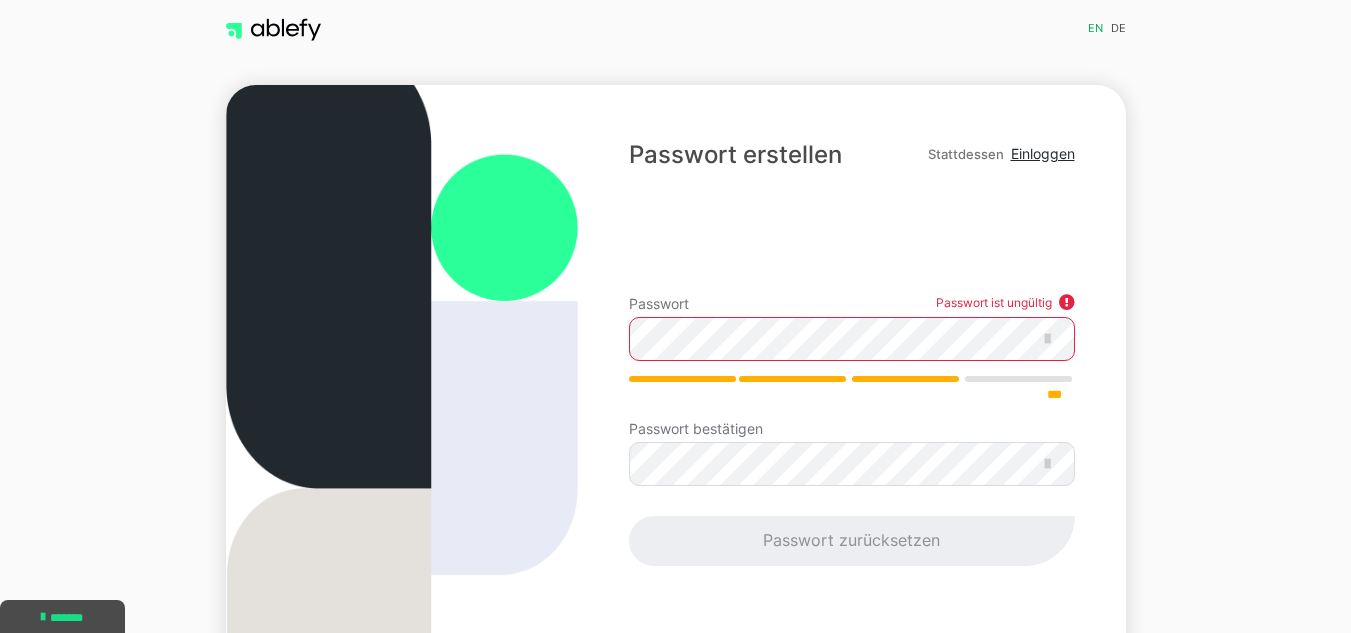 click on "Passwort zurücksetzen" at bounding box center [851, 541] 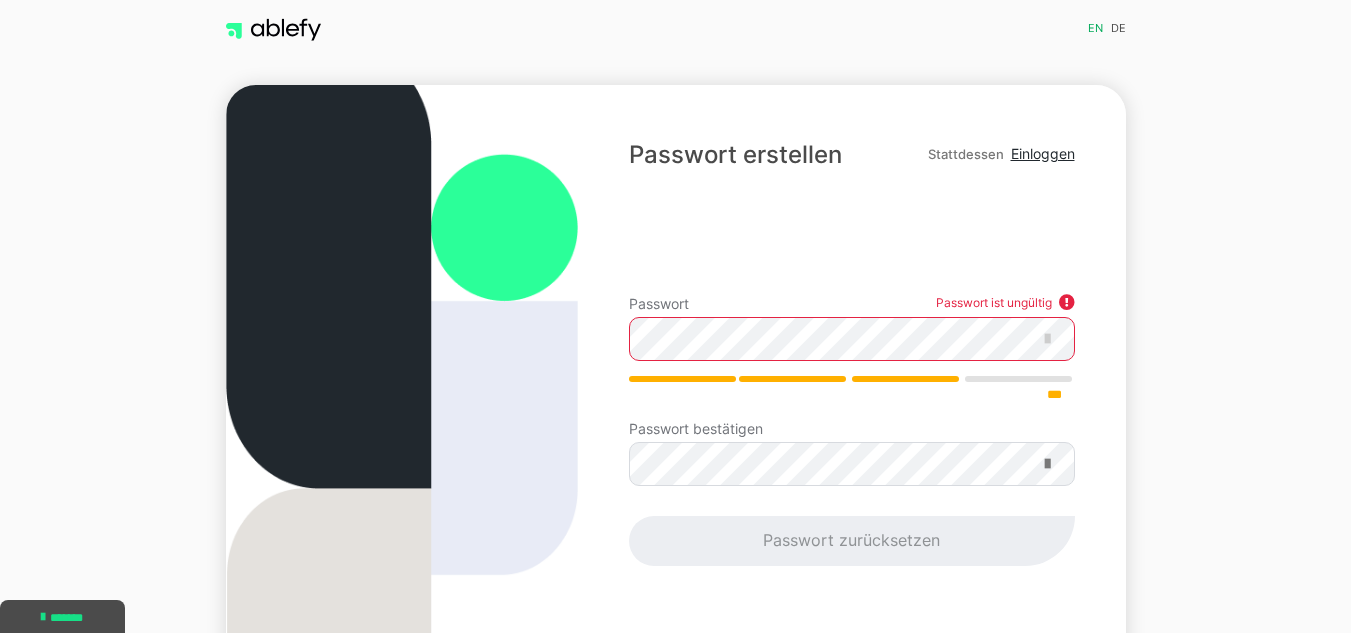 click at bounding box center [1047, 464] 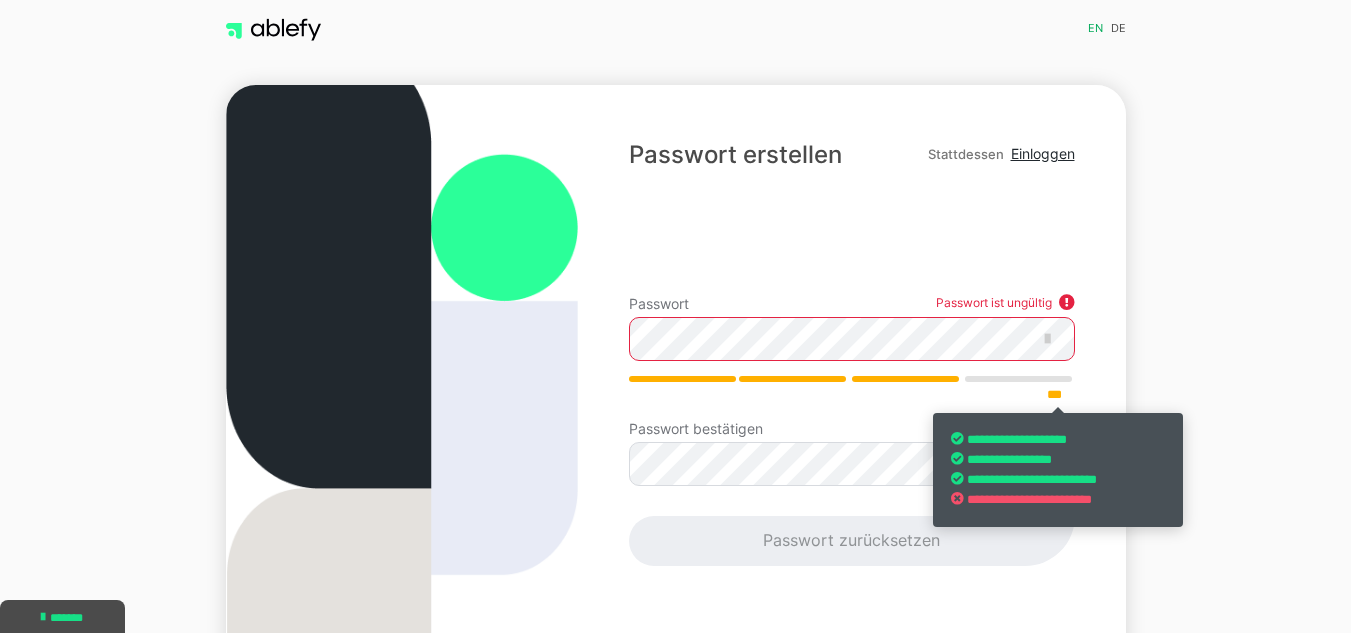 click on "**********" at bounding box center (851, 386) 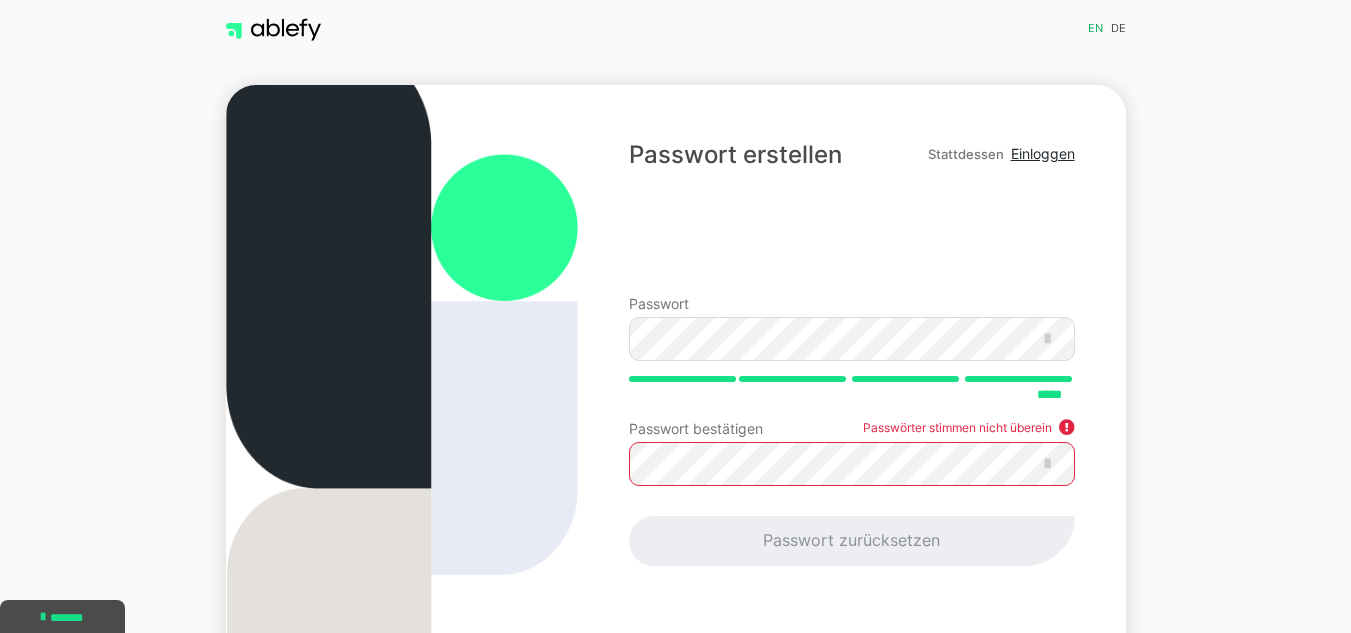 click on "Passwort erstellen Stattdessen Einloggen Passwort ***** Passwort bestätigen Passwörter stimmen nicht überein Passwort zurücksetzen" at bounding box center (851, 386) 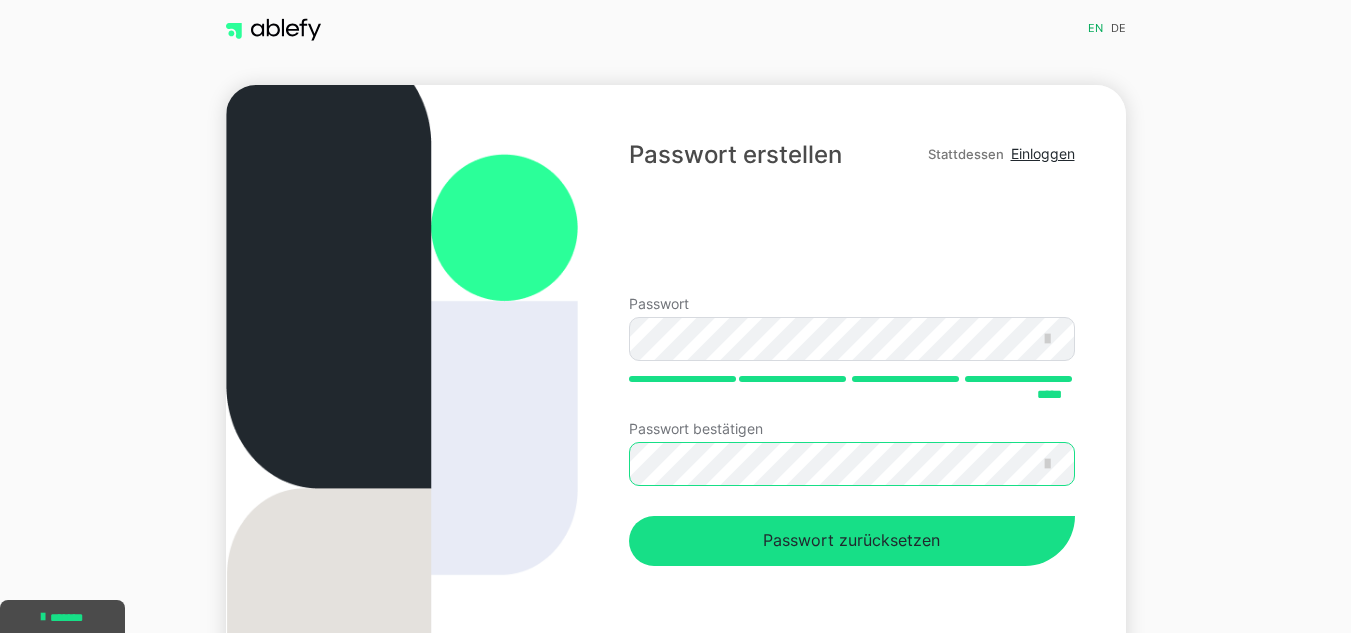 click on "Passwort zurücksetzen" at bounding box center [851, 541] 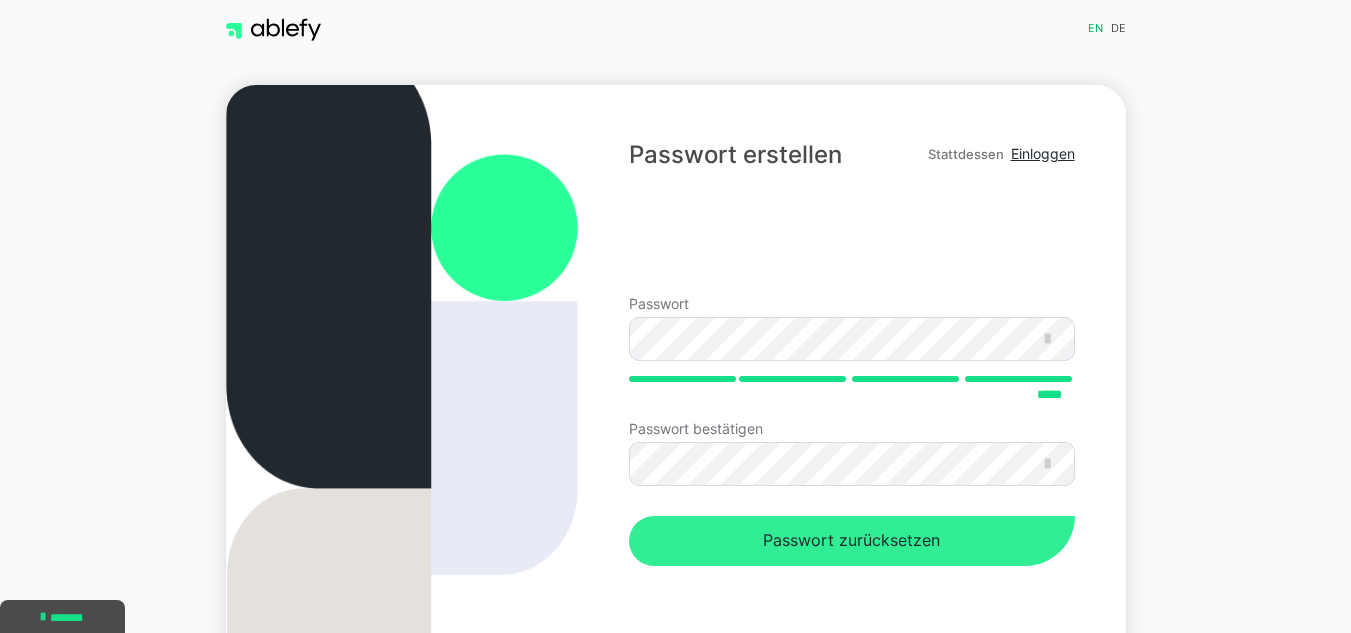 click on "Passwort zurücksetzen" at bounding box center (851, 541) 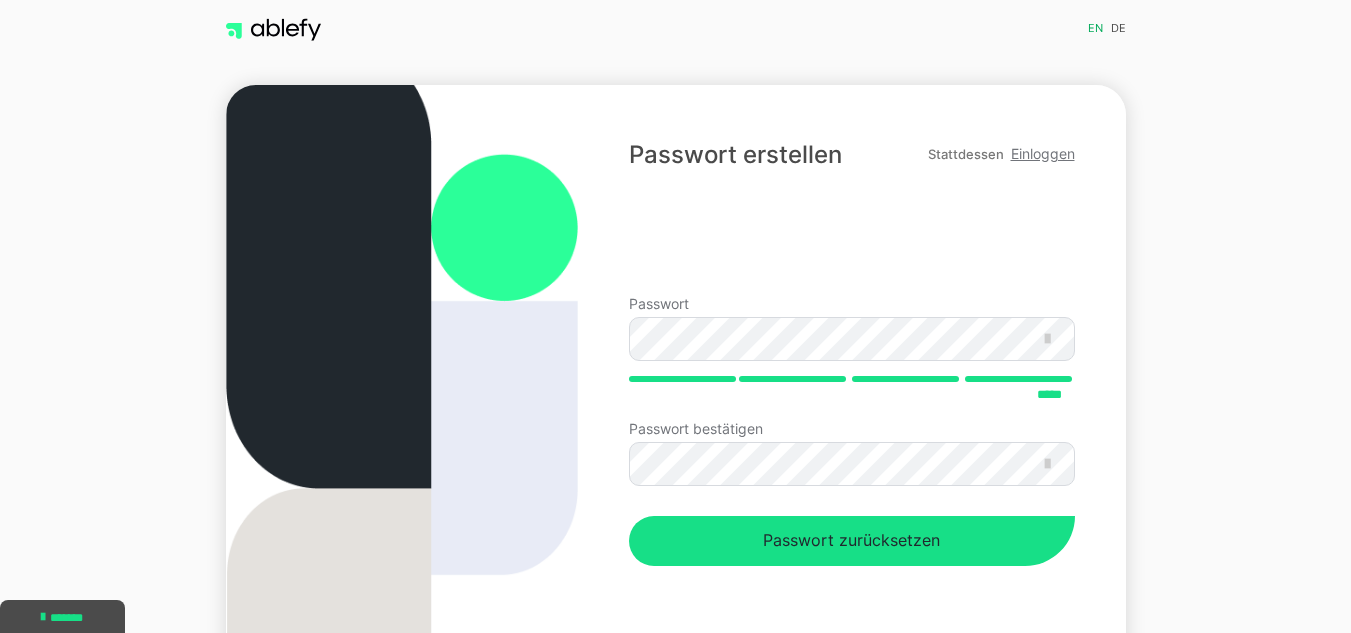 click on "Einloggen" at bounding box center (1043, 153) 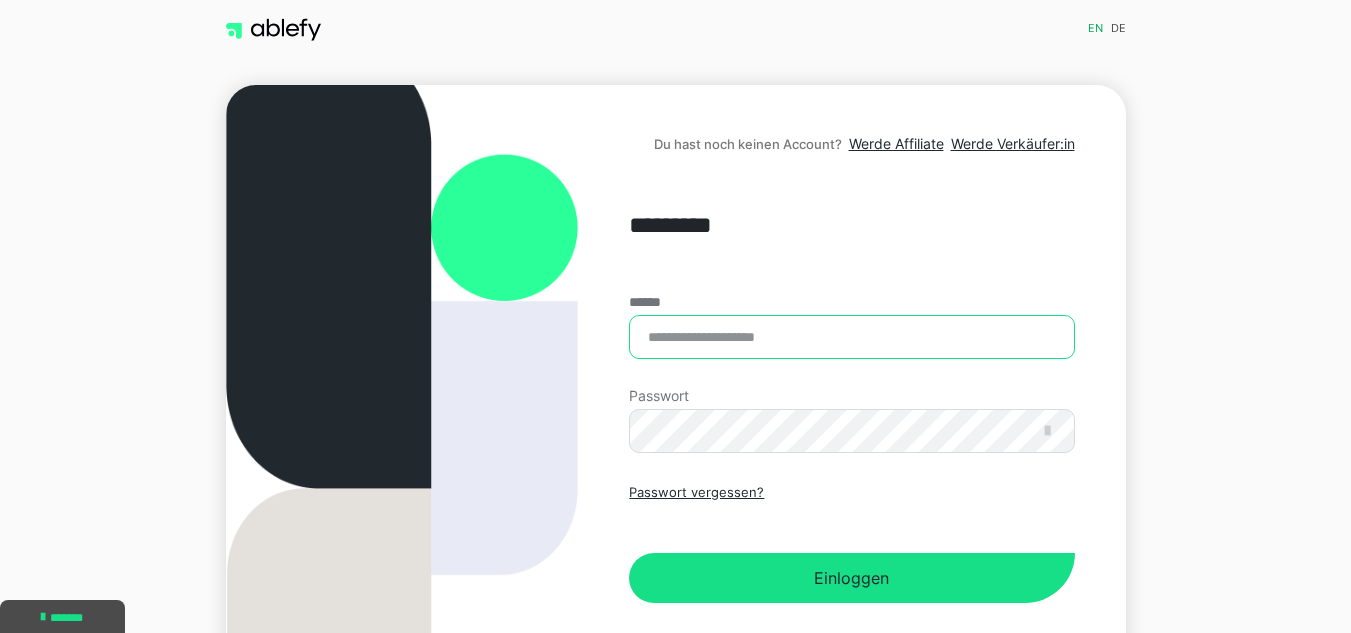 click on "******" at bounding box center [851, 337] 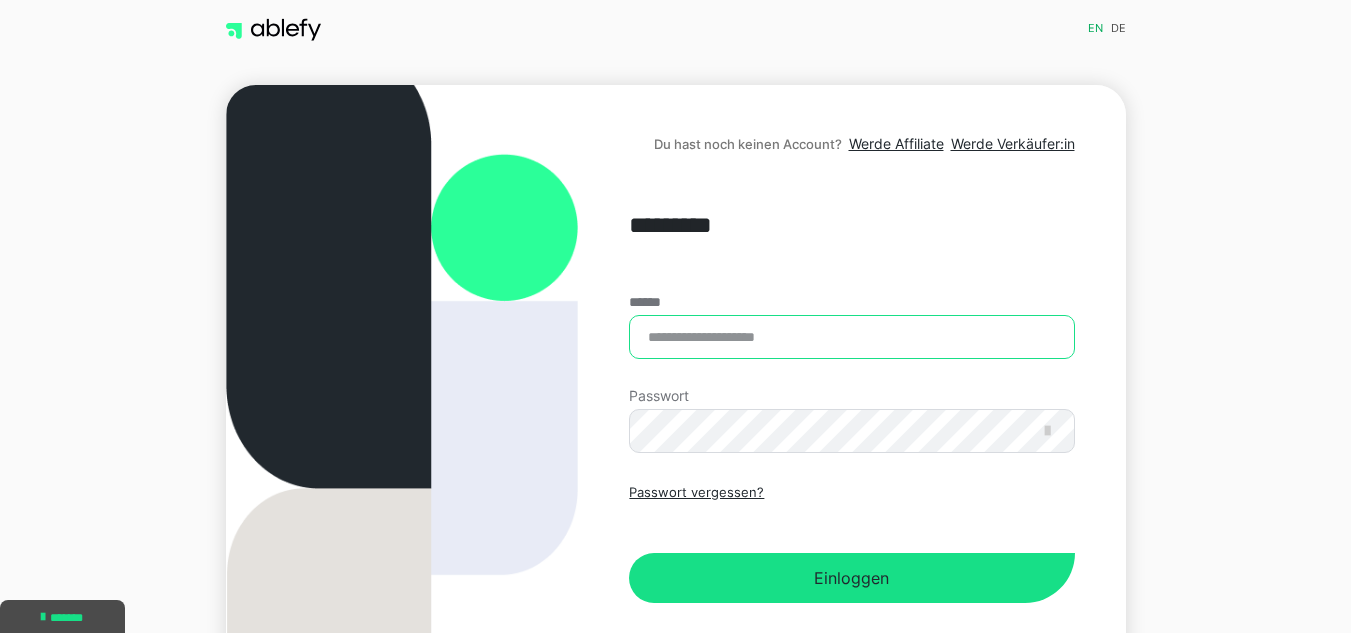 type on "**********" 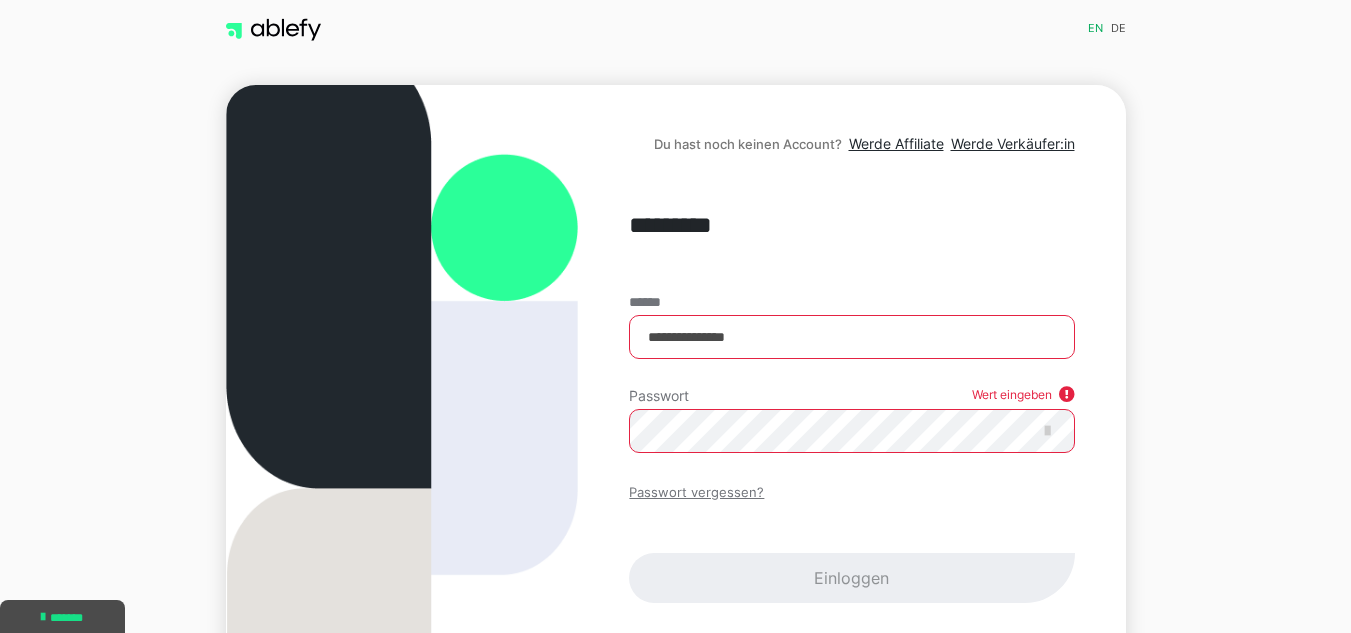 click on "Passwort vergessen?" at bounding box center [696, 493] 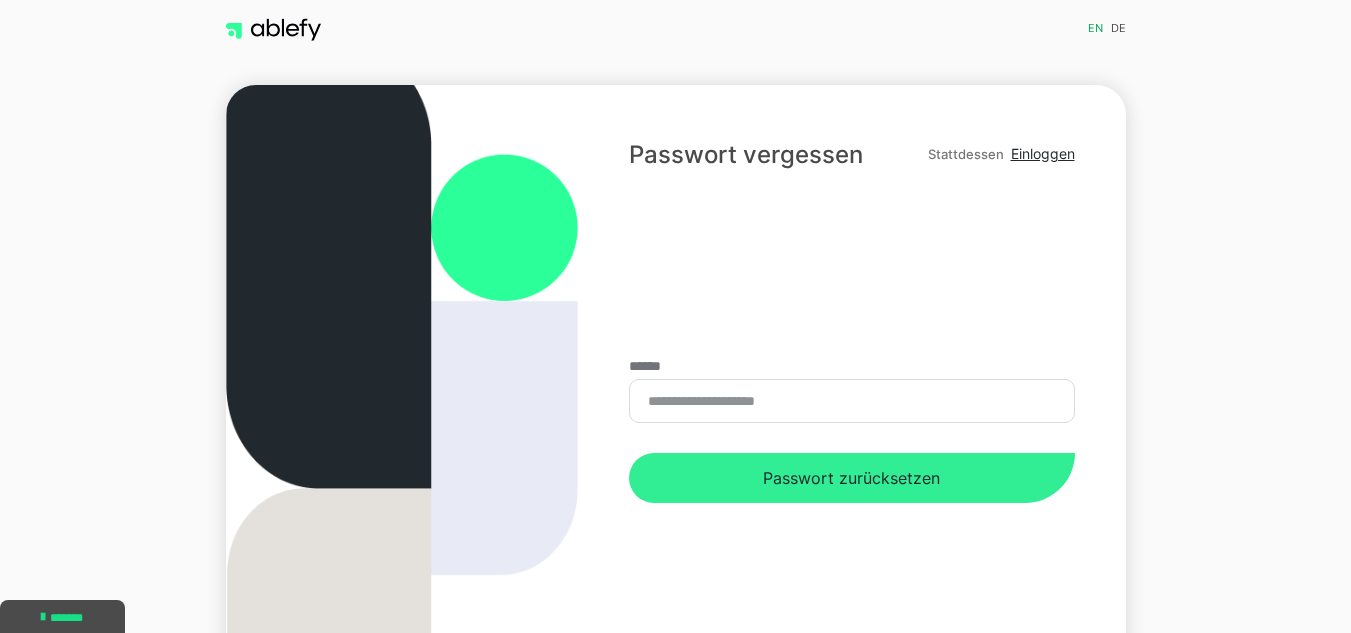 click on "Passwort zurücksetzen" at bounding box center [851, 478] 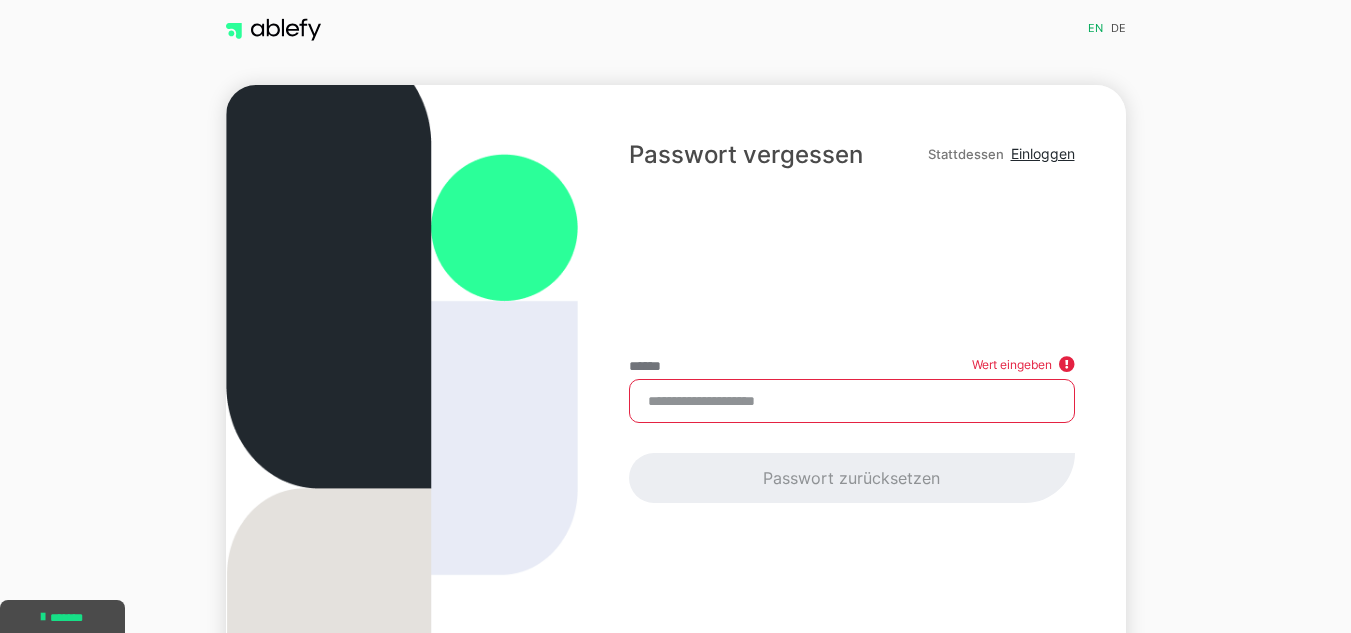 click on "******" at bounding box center [851, 401] 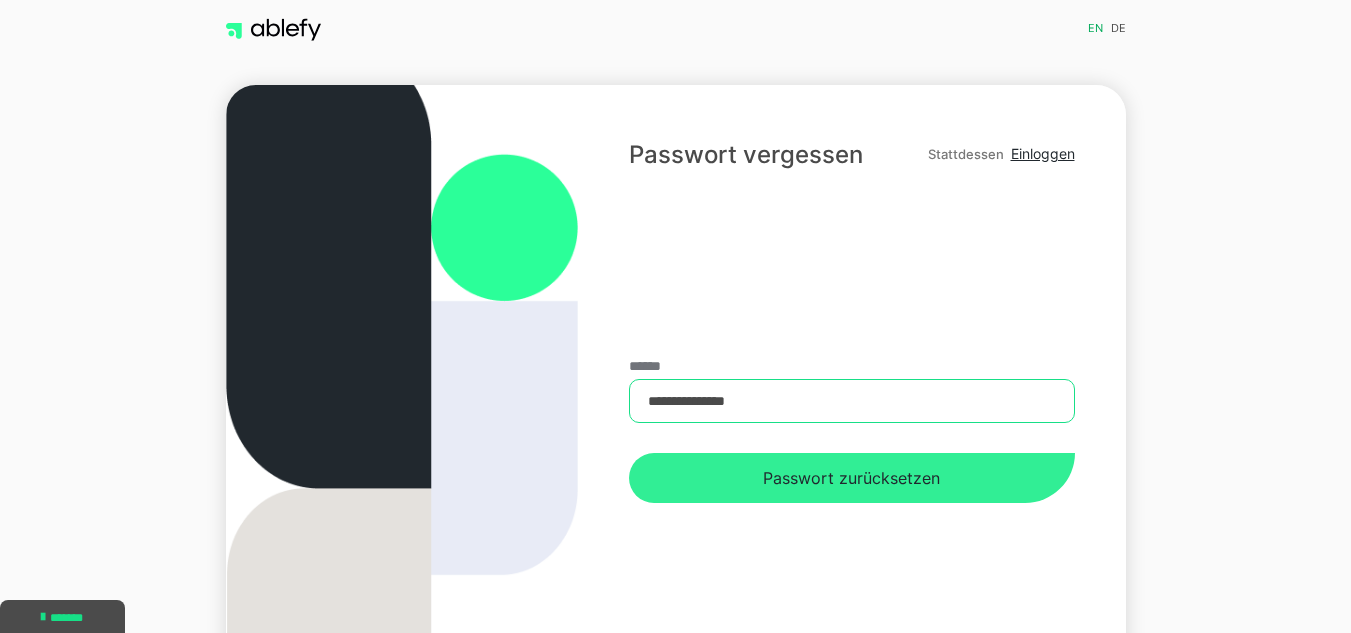 type on "**********" 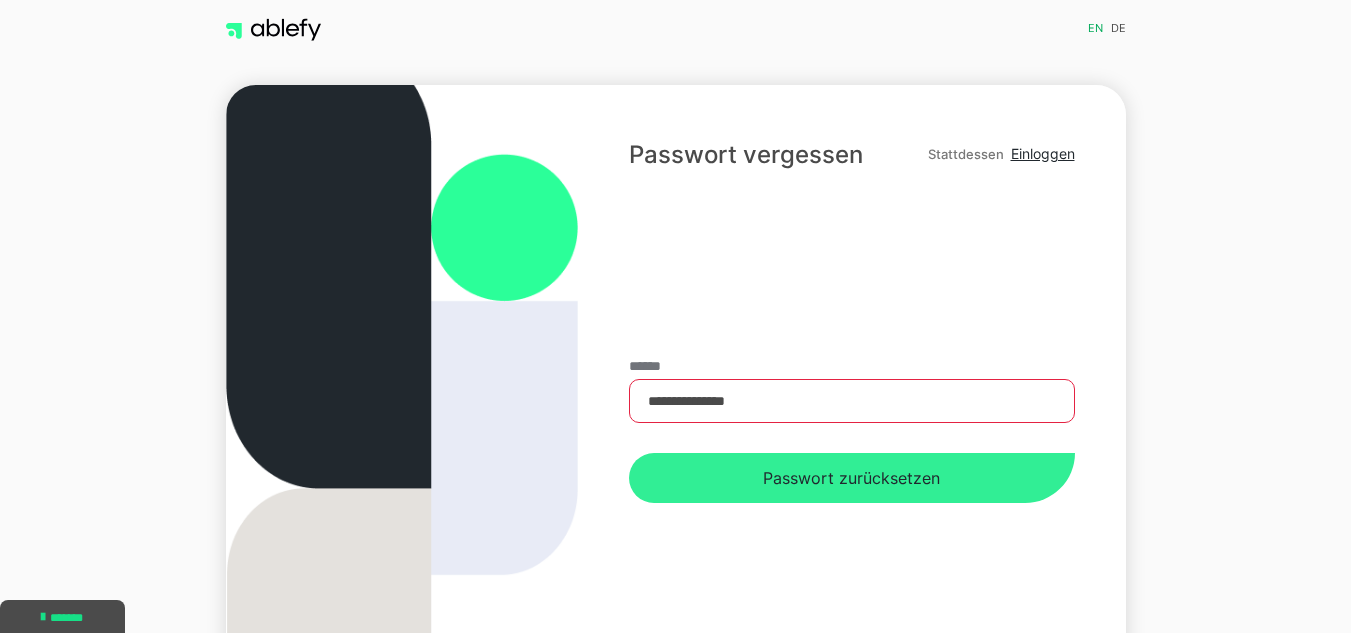 click on "Passwort zurücksetzen" at bounding box center (851, 478) 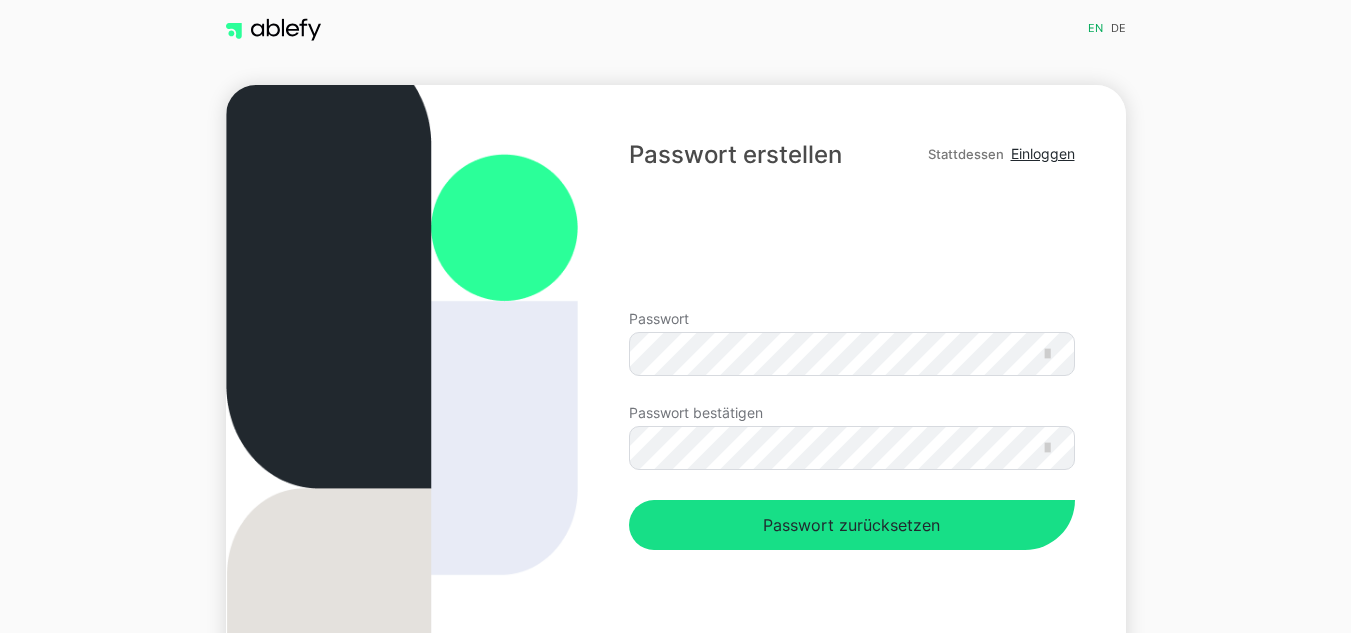 scroll, scrollTop: 0, scrollLeft: 0, axis: both 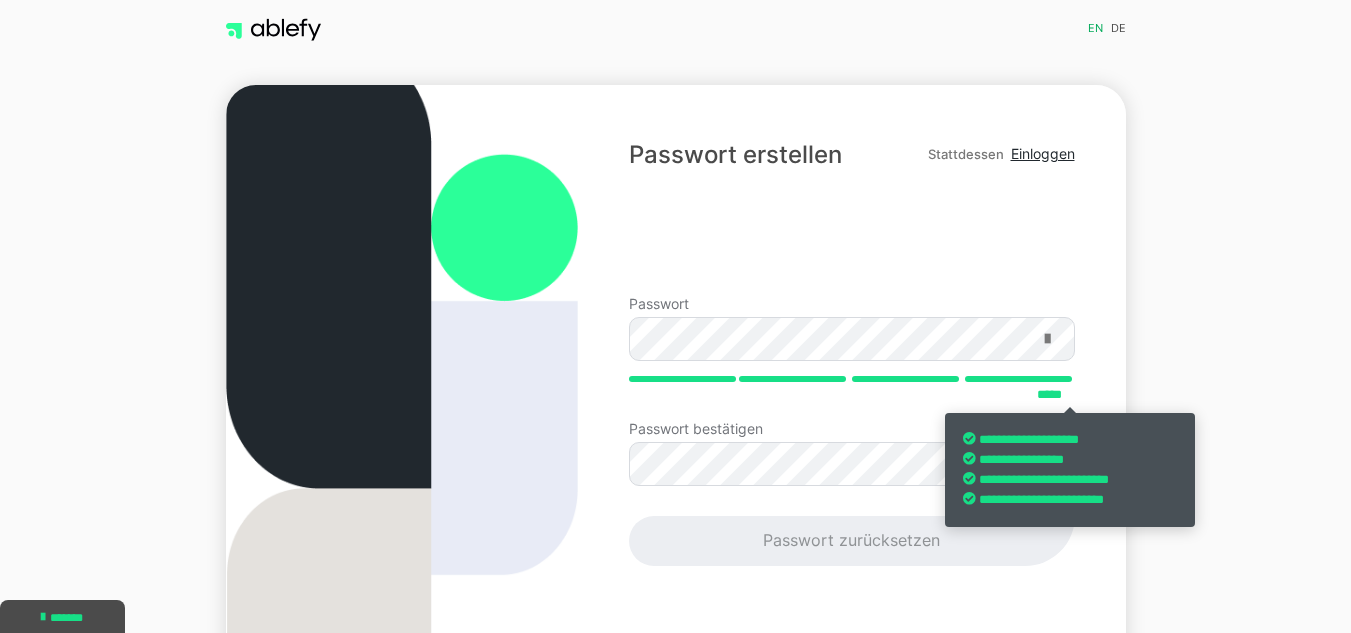 click at bounding box center [1047, 339] 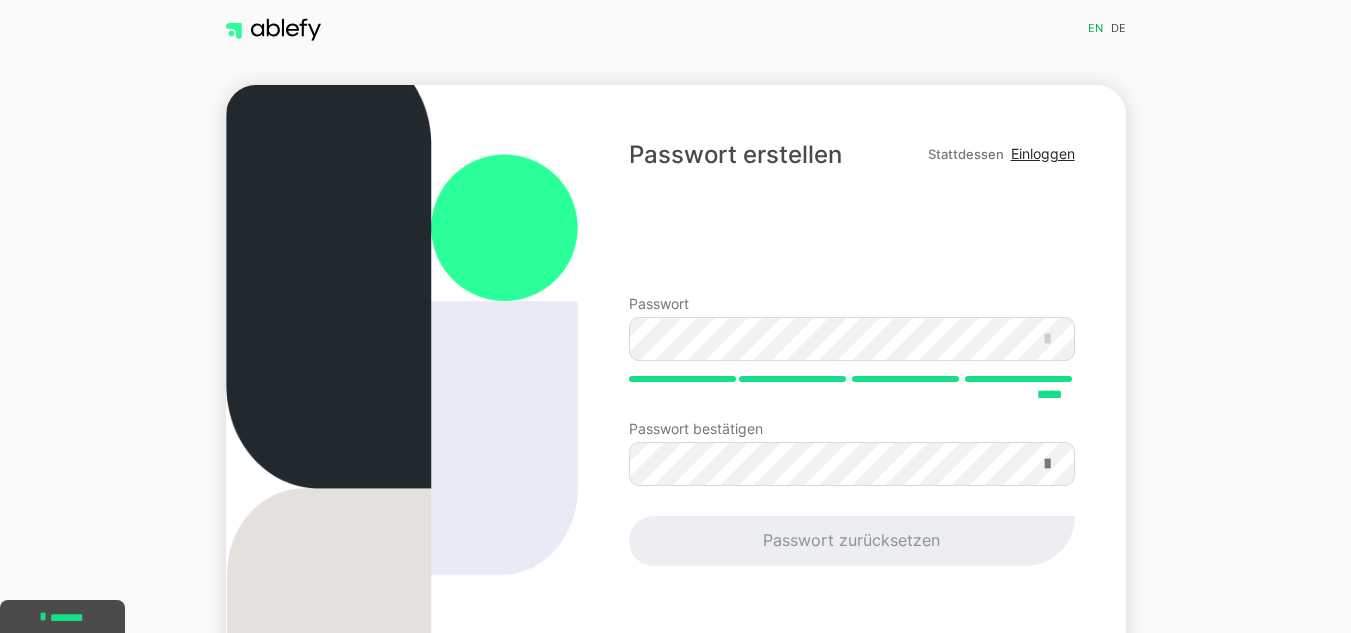 click at bounding box center [1047, 464] 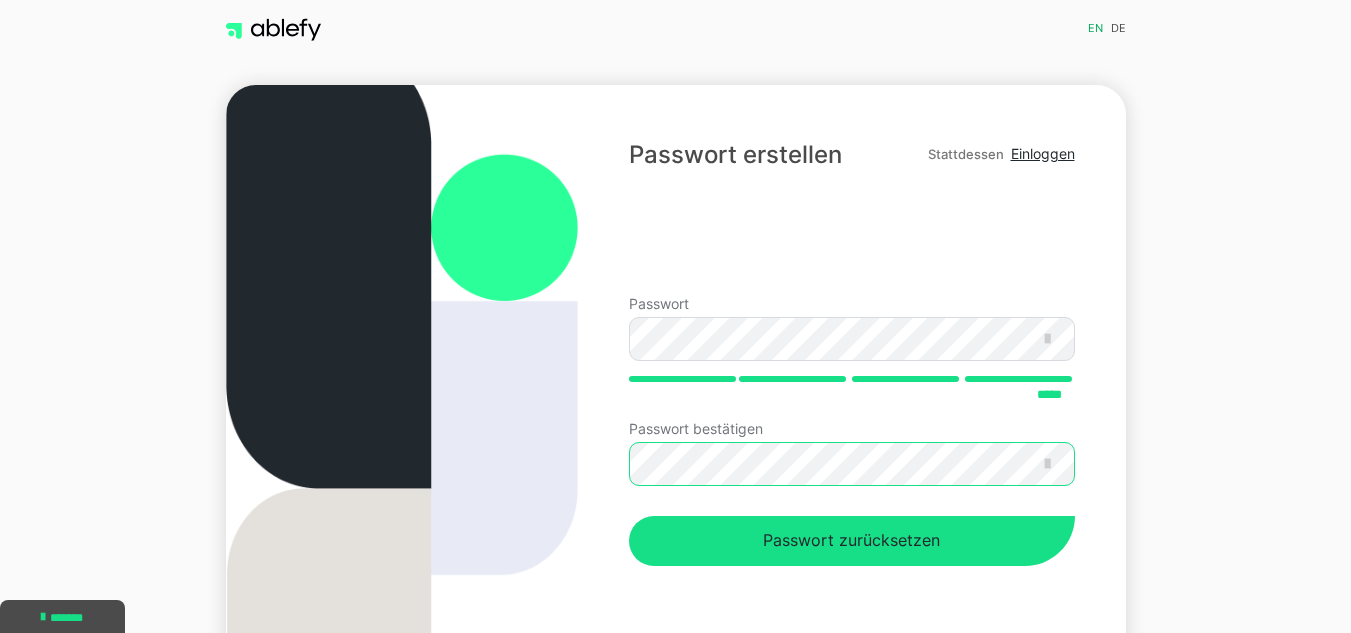 click on "Passwort zurücksetzen" at bounding box center [851, 541] 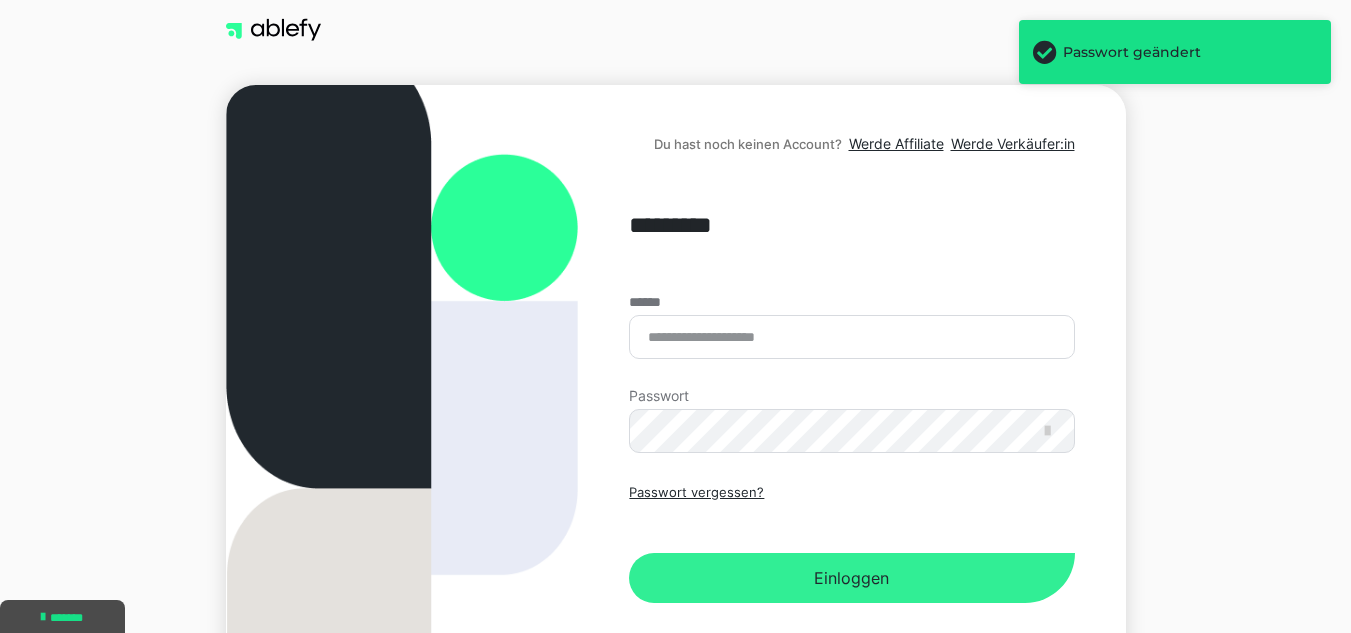click on "Einloggen" at bounding box center (851, 578) 